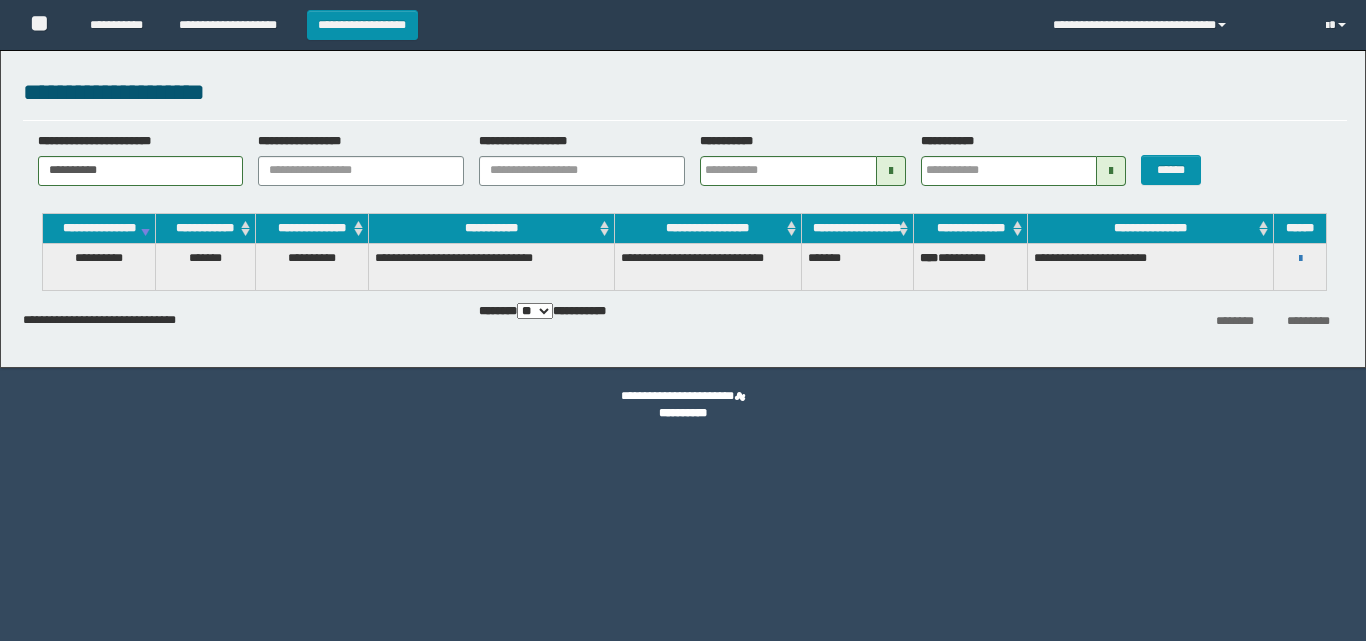 scroll, scrollTop: 0, scrollLeft: 0, axis: both 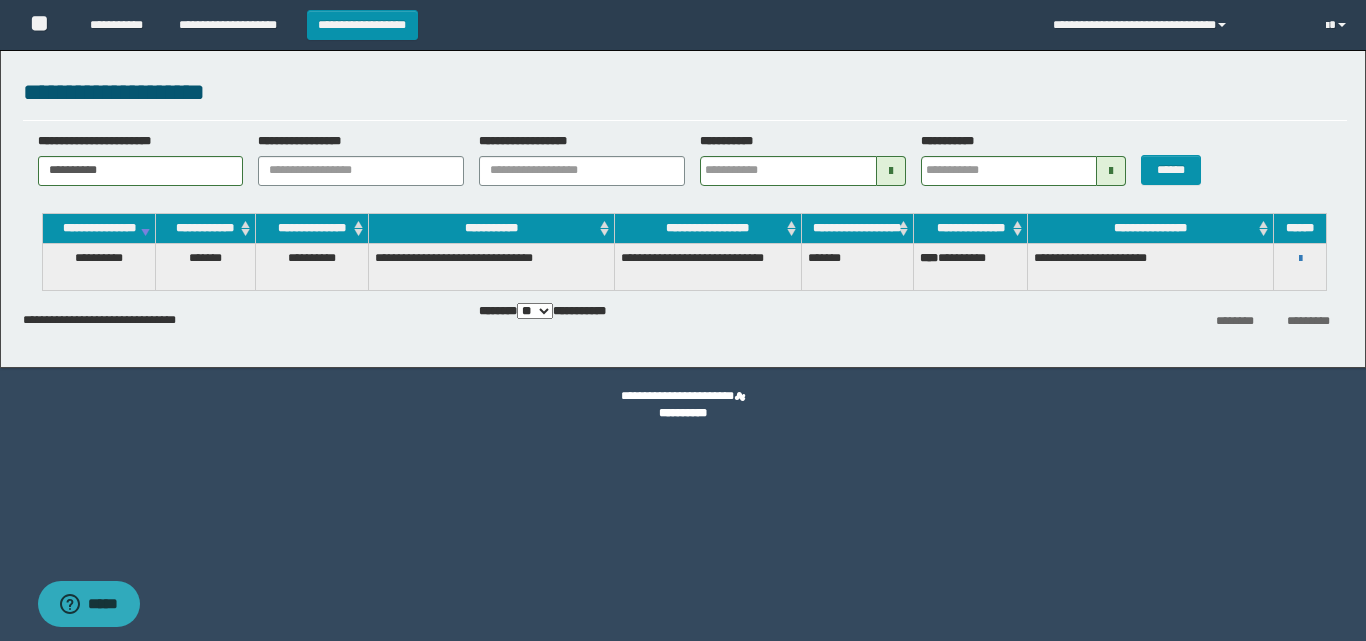 click on "**********" at bounding box center (683, 204) 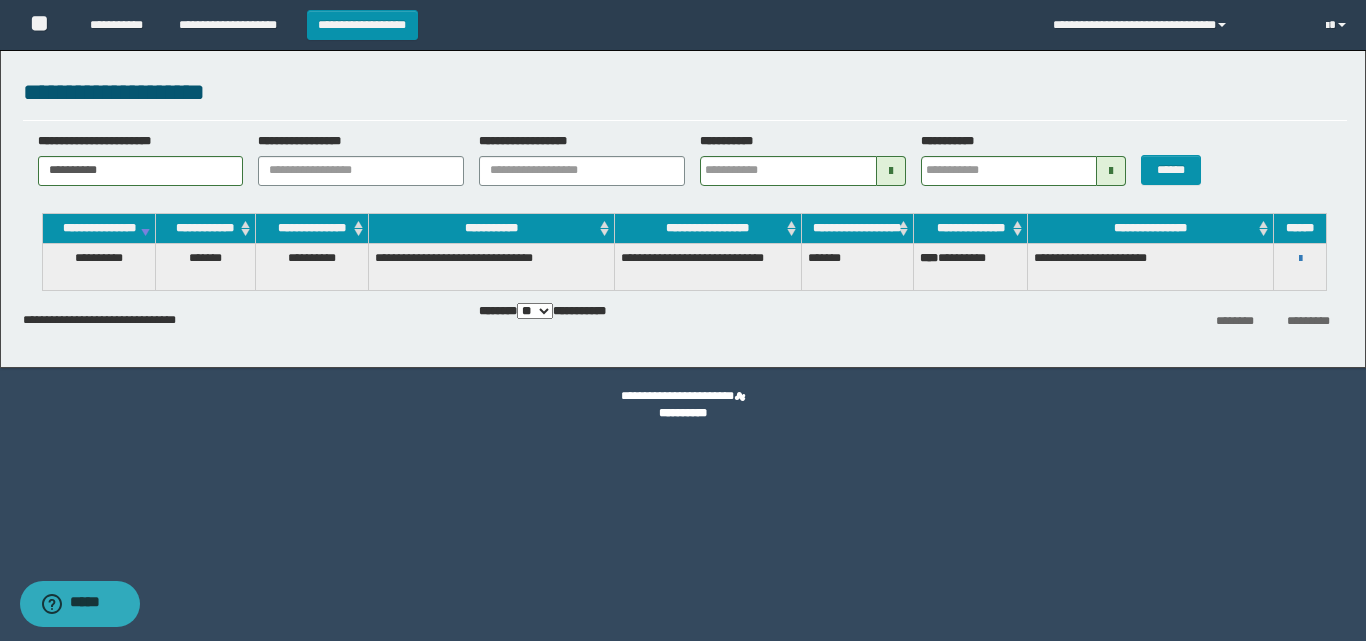 scroll, scrollTop: 0, scrollLeft: 0, axis: both 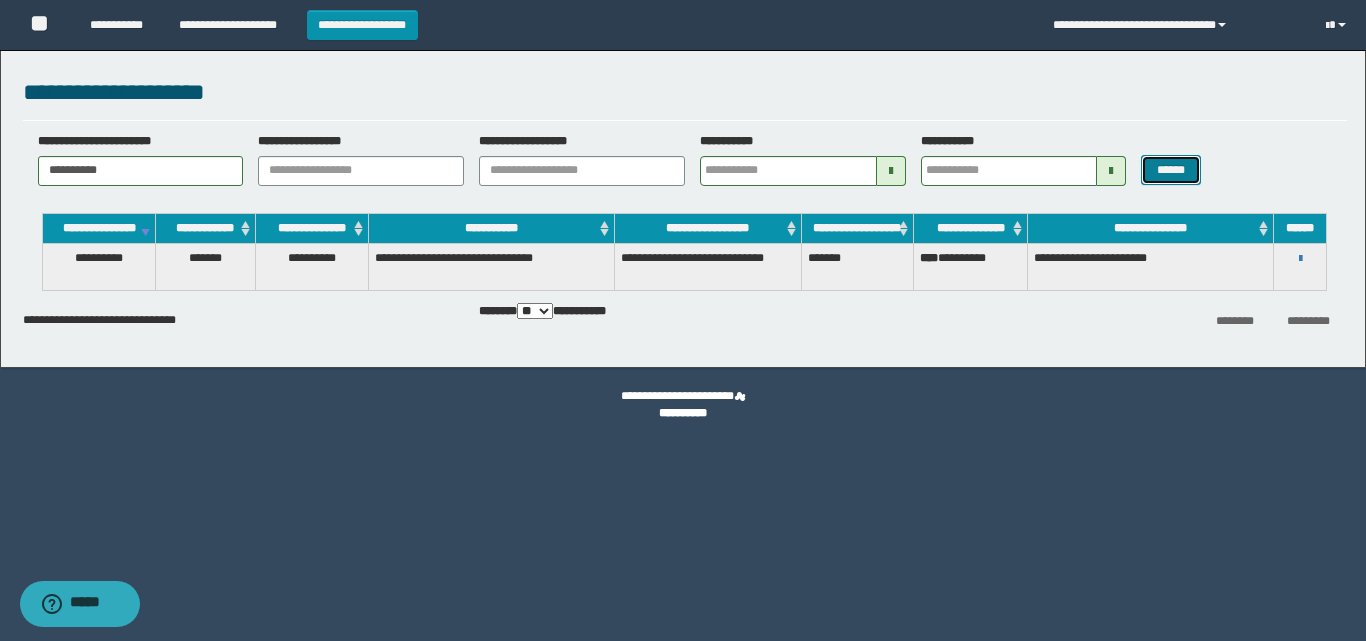 click on "******" at bounding box center [1170, 170] 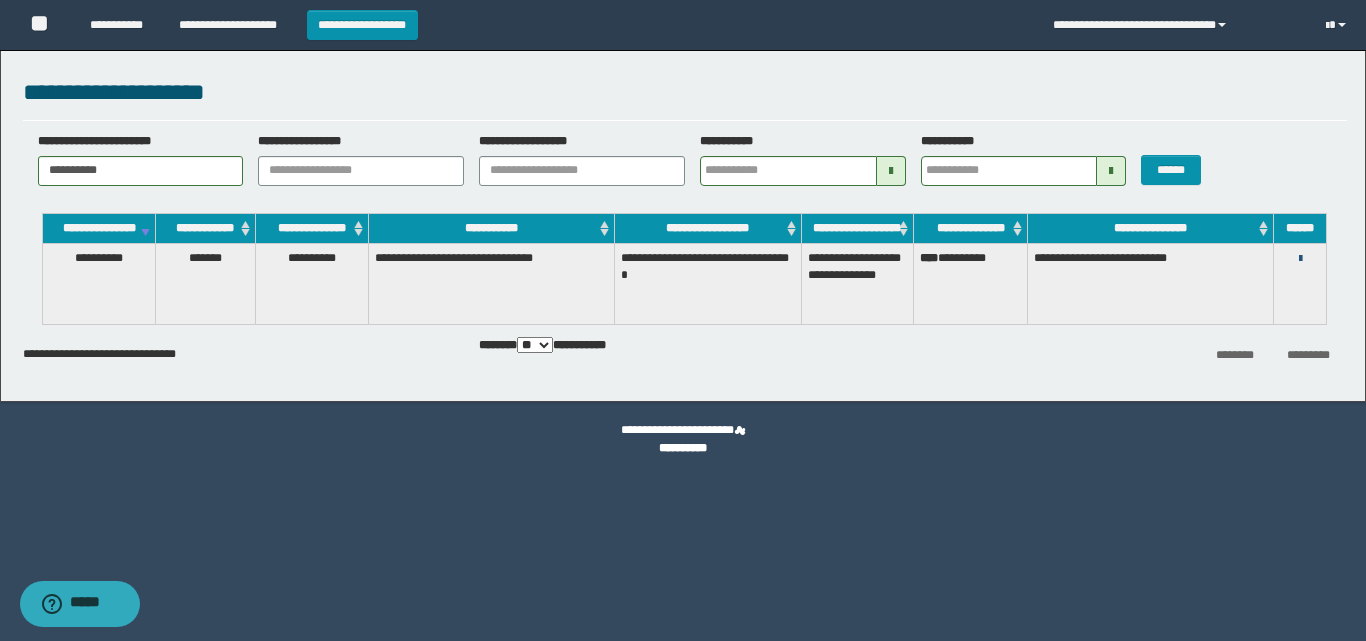 click at bounding box center [1300, 259] 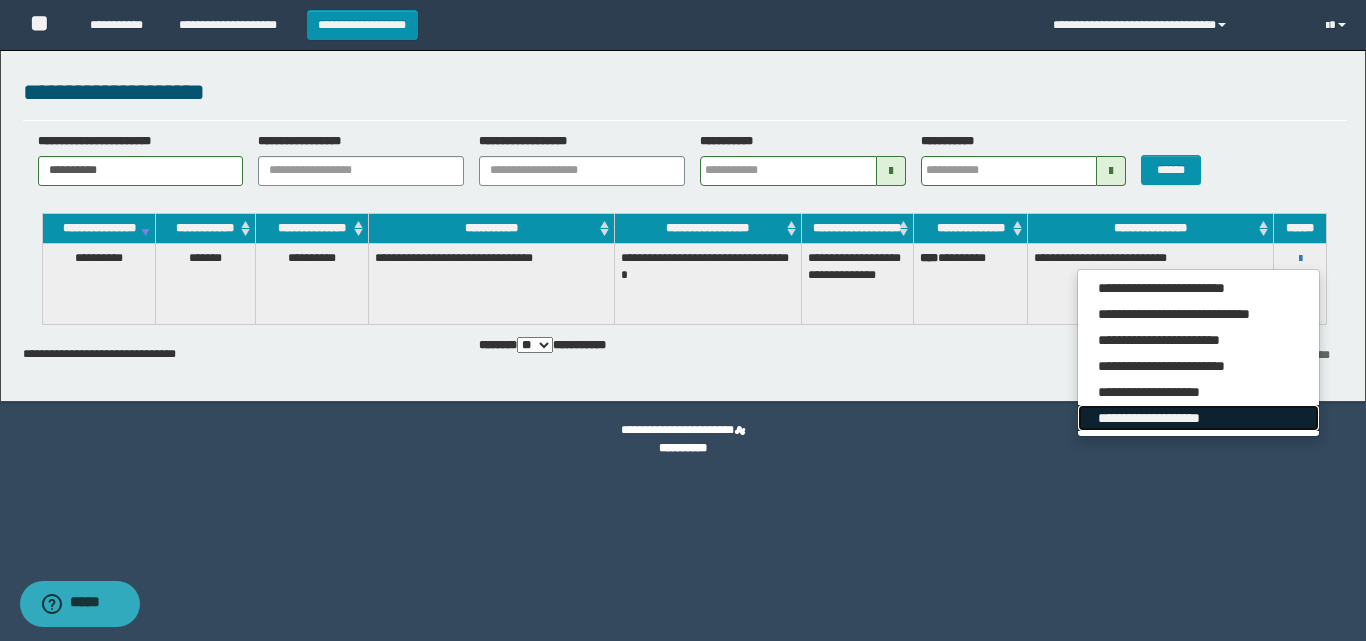 click on "**********" at bounding box center [1198, 418] 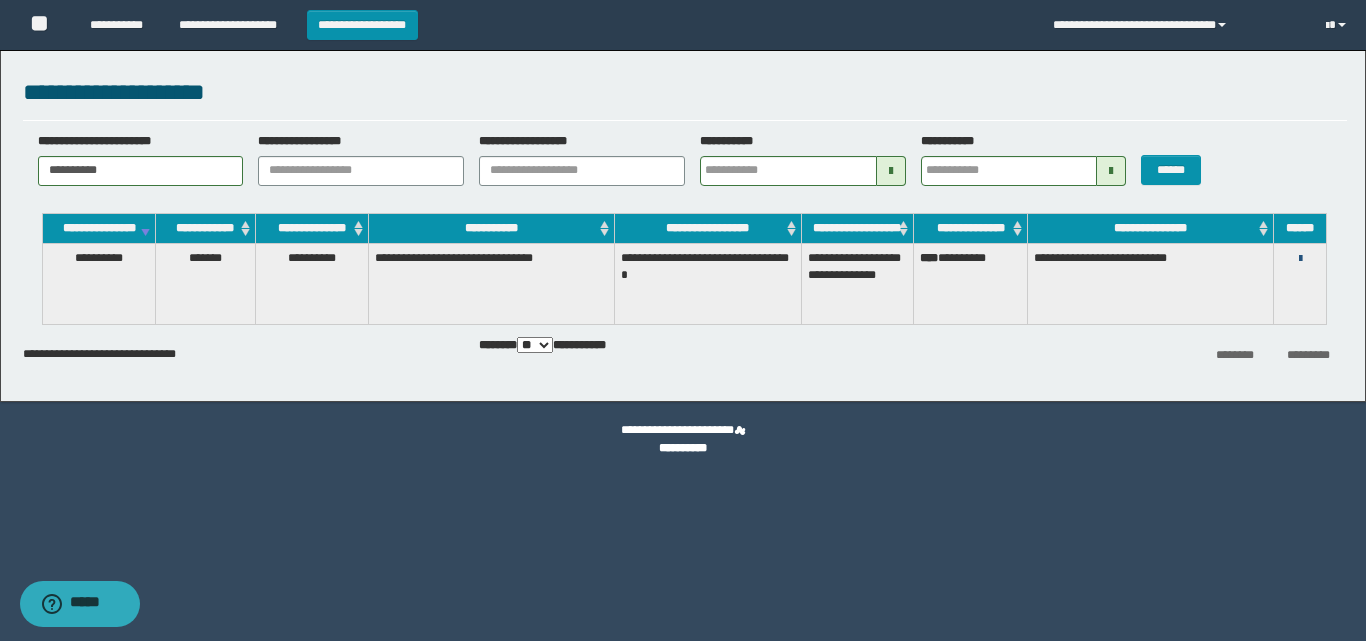 click at bounding box center (1300, 259) 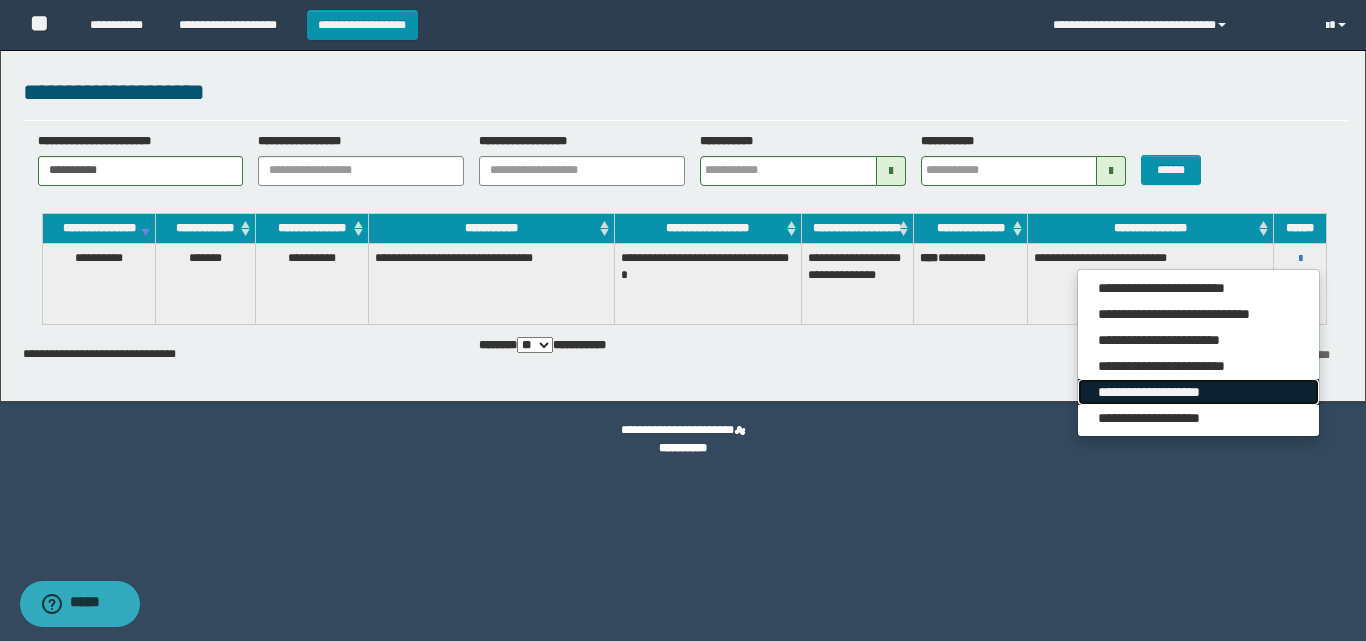 click on "**********" at bounding box center [1198, 392] 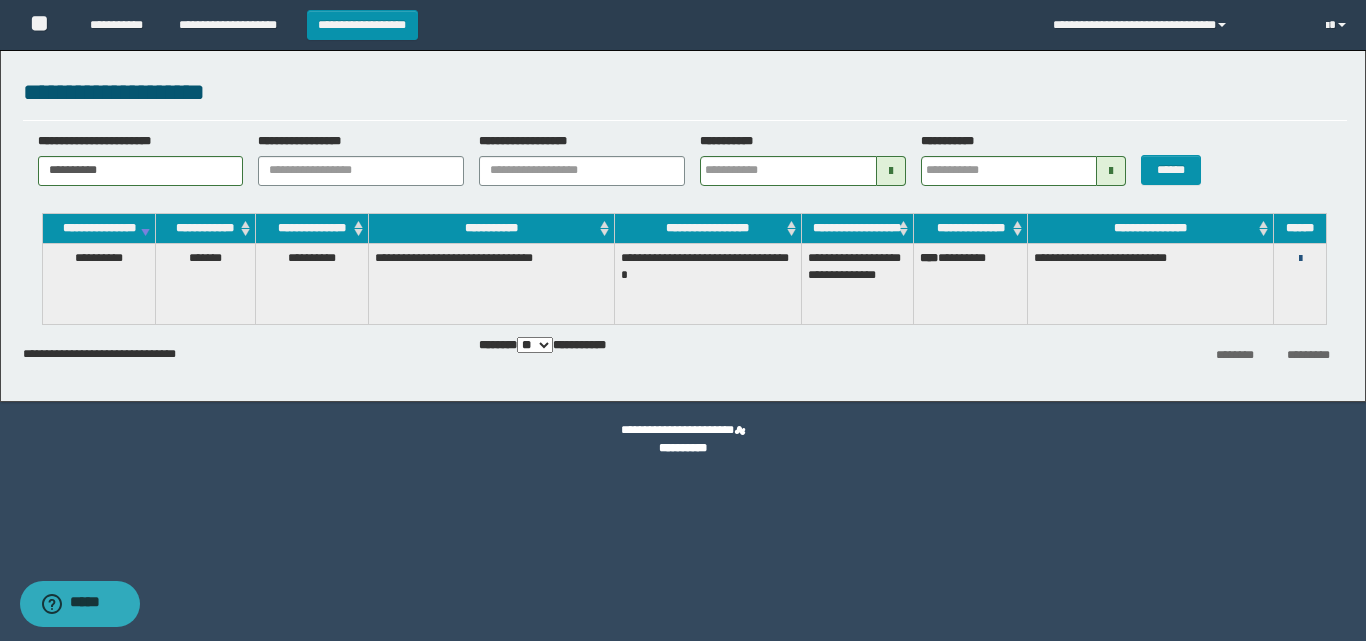 click at bounding box center [1300, 259] 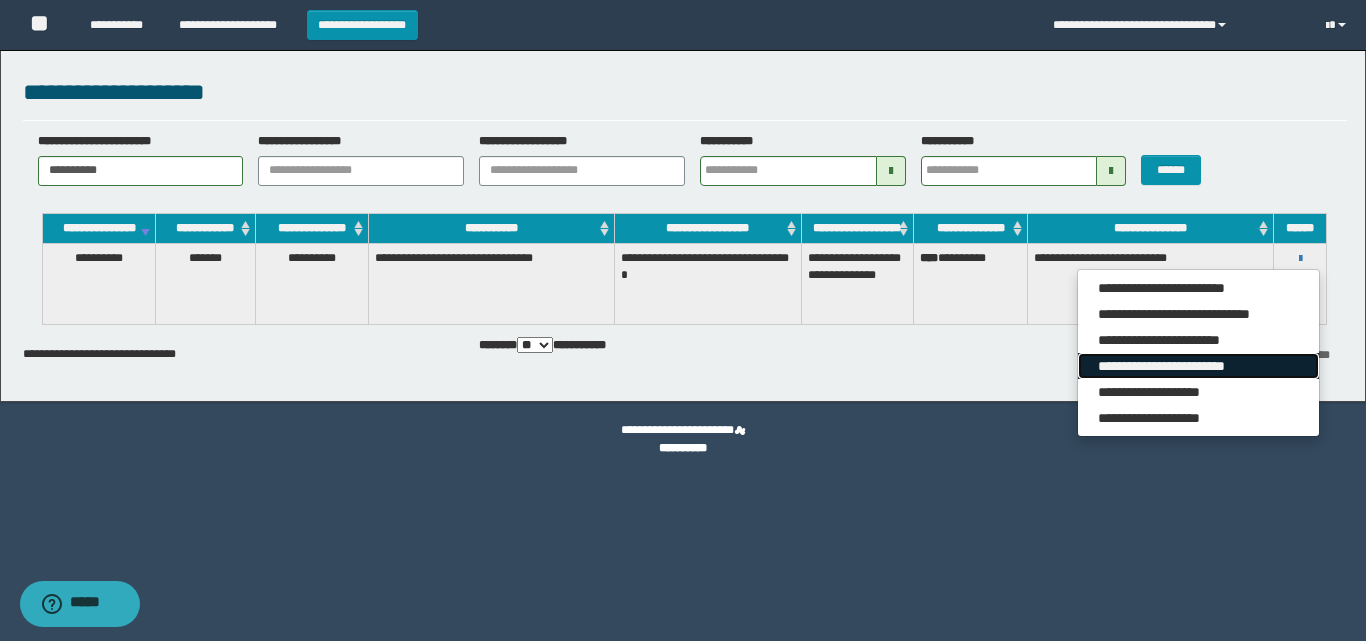 click on "**********" at bounding box center [1198, 366] 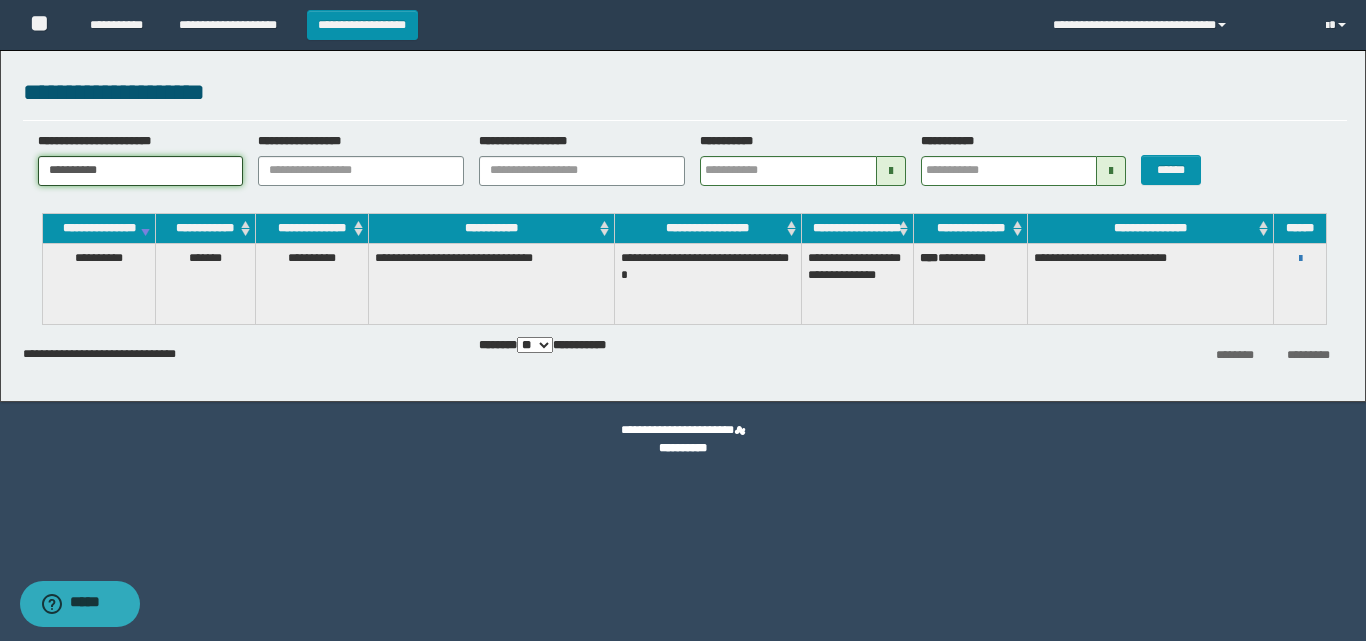 drag, startPoint x: 18, startPoint y: 173, endPoint x: 30, endPoint y: 171, distance: 12.165525 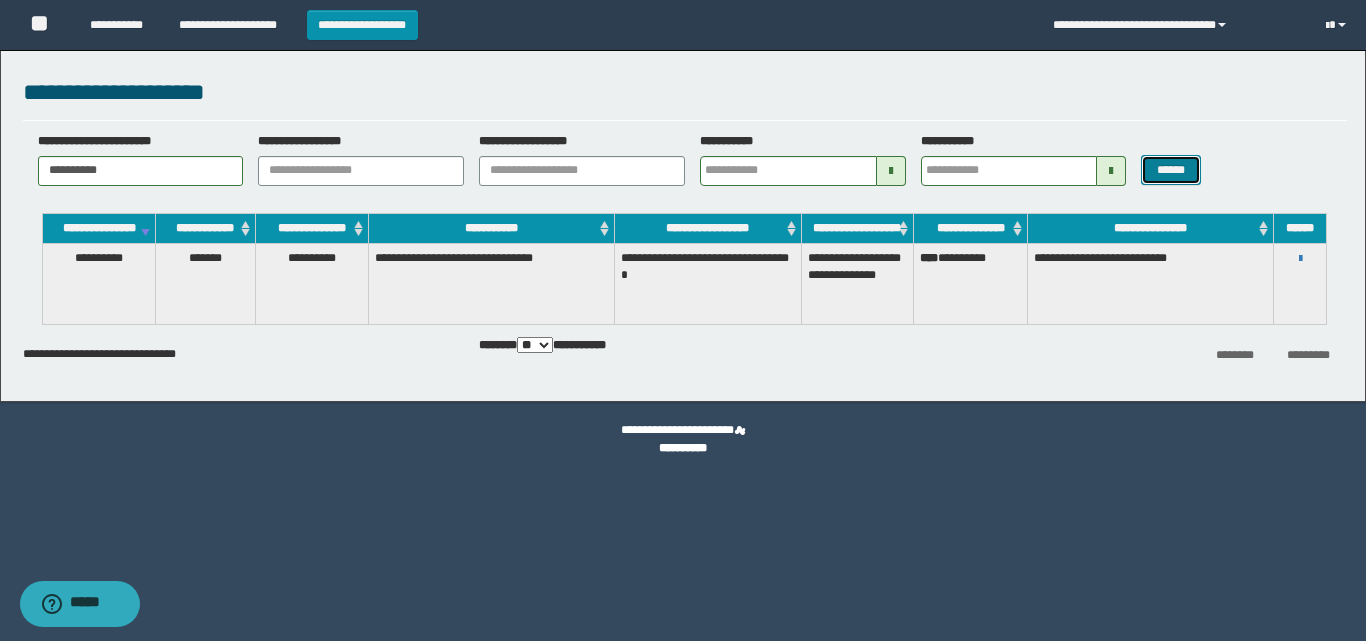 click on "******" at bounding box center (1170, 170) 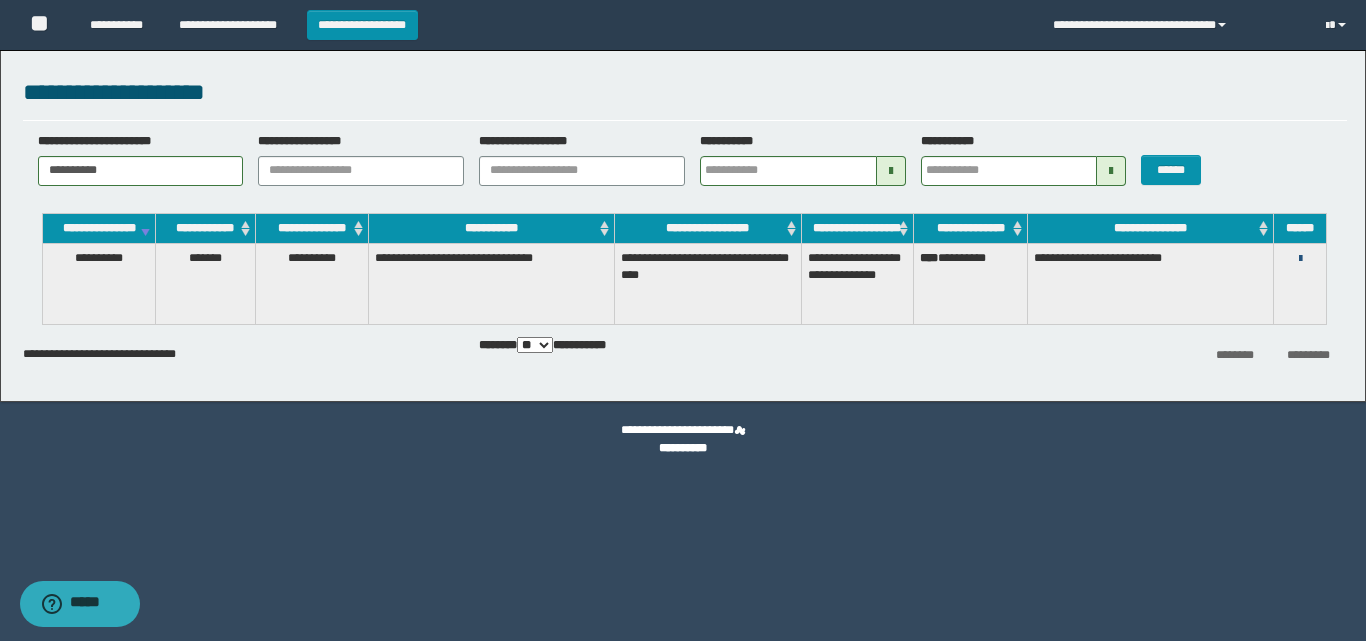 click at bounding box center [1300, 259] 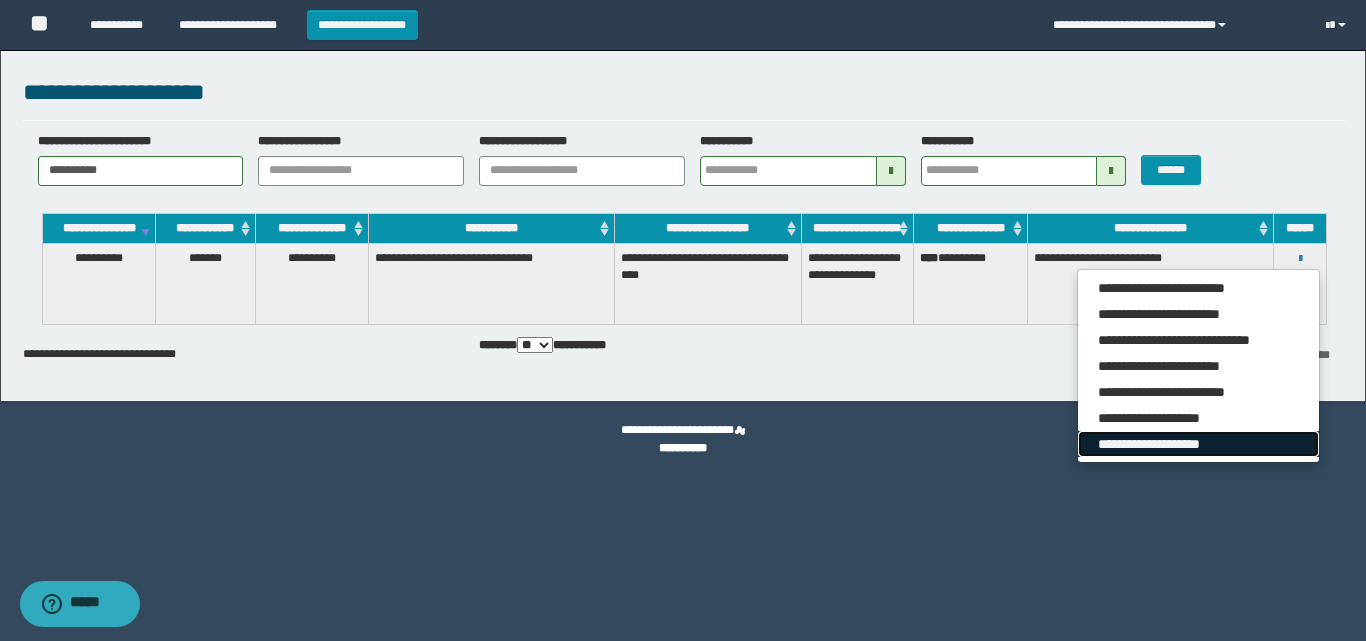 click on "**********" at bounding box center (1198, 444) 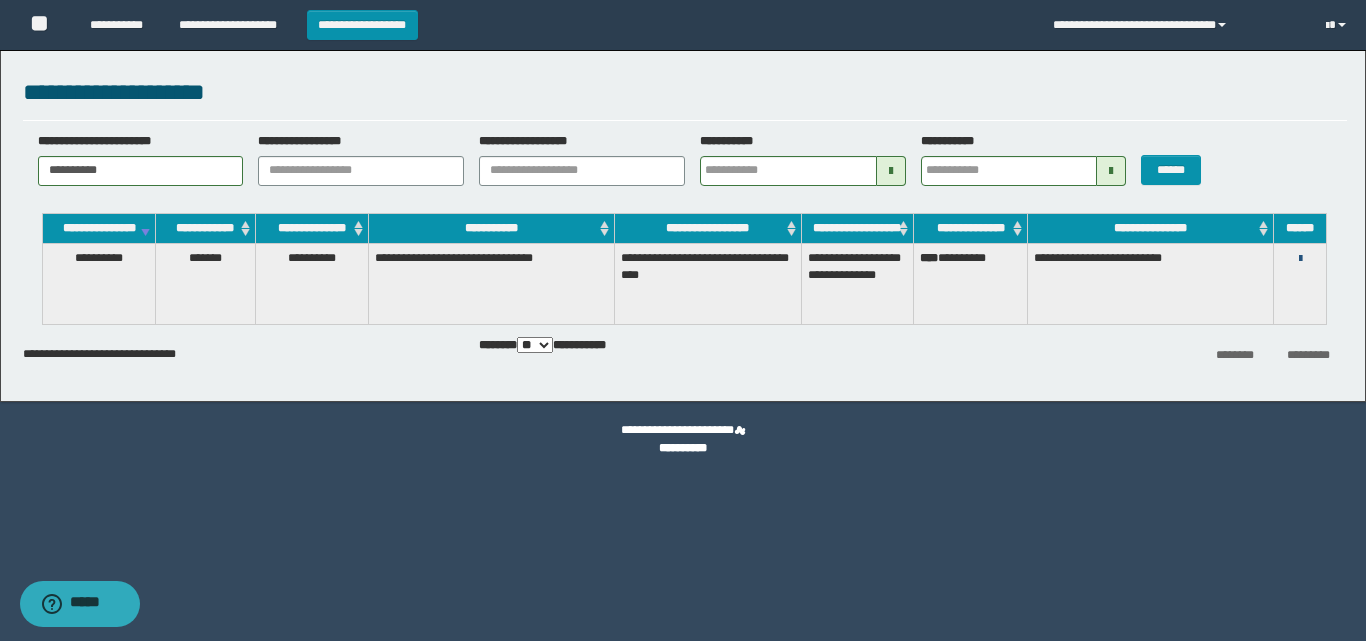 click at bounding box center [1300, 259] 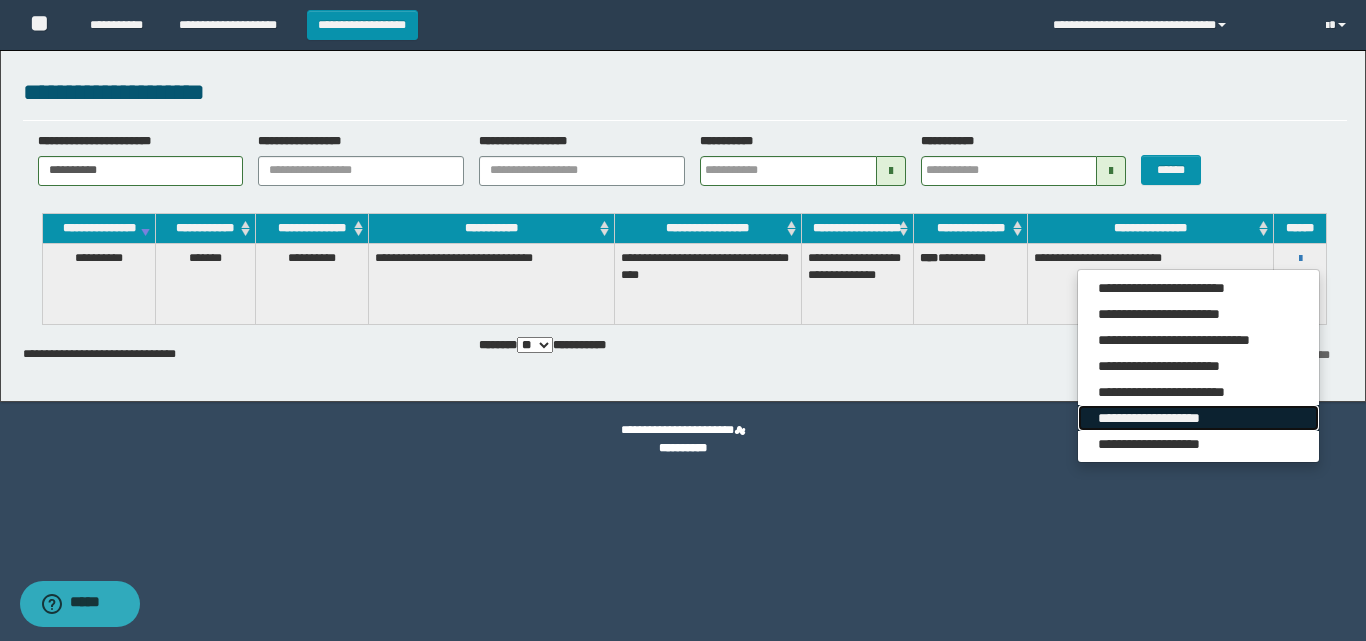 click on "**********" at bounding box center [1198, 418] 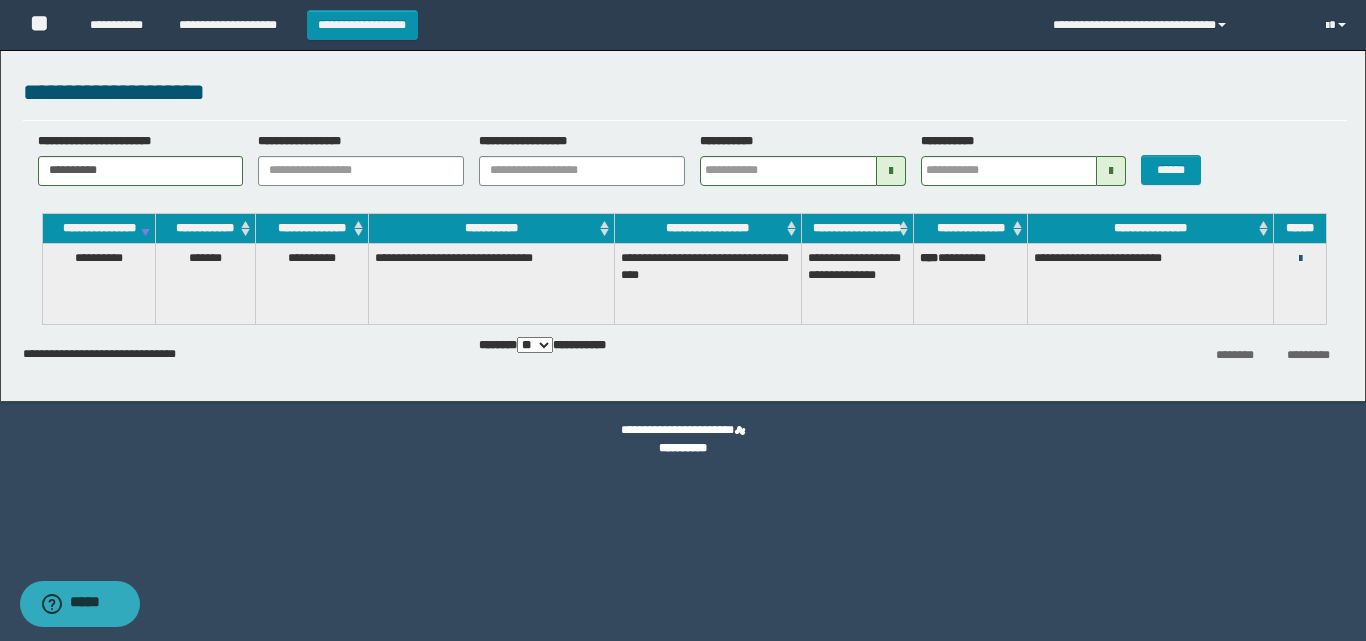click at bounding box center (1300, 259) 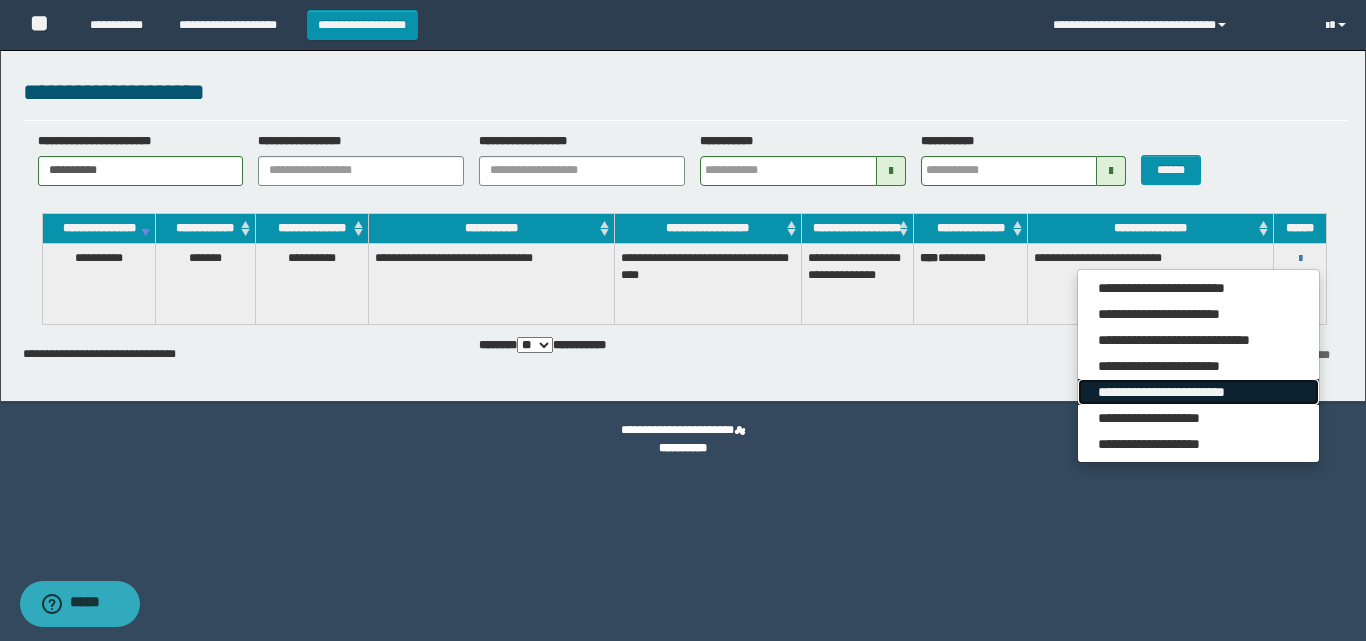 click on "**********" at bounding box center (1198, 392) 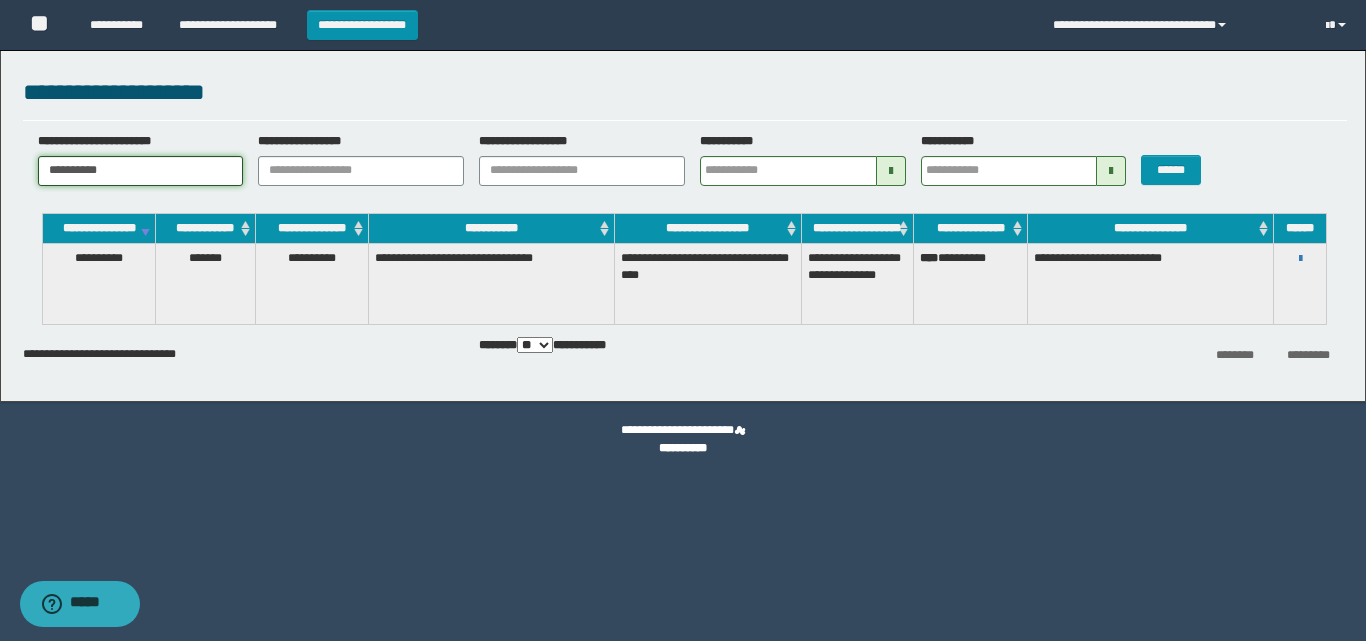 drag, startPoint x: 186, startPoint y: 177, endPoint x: 0, endPoint y: 157, distance: 187.07217 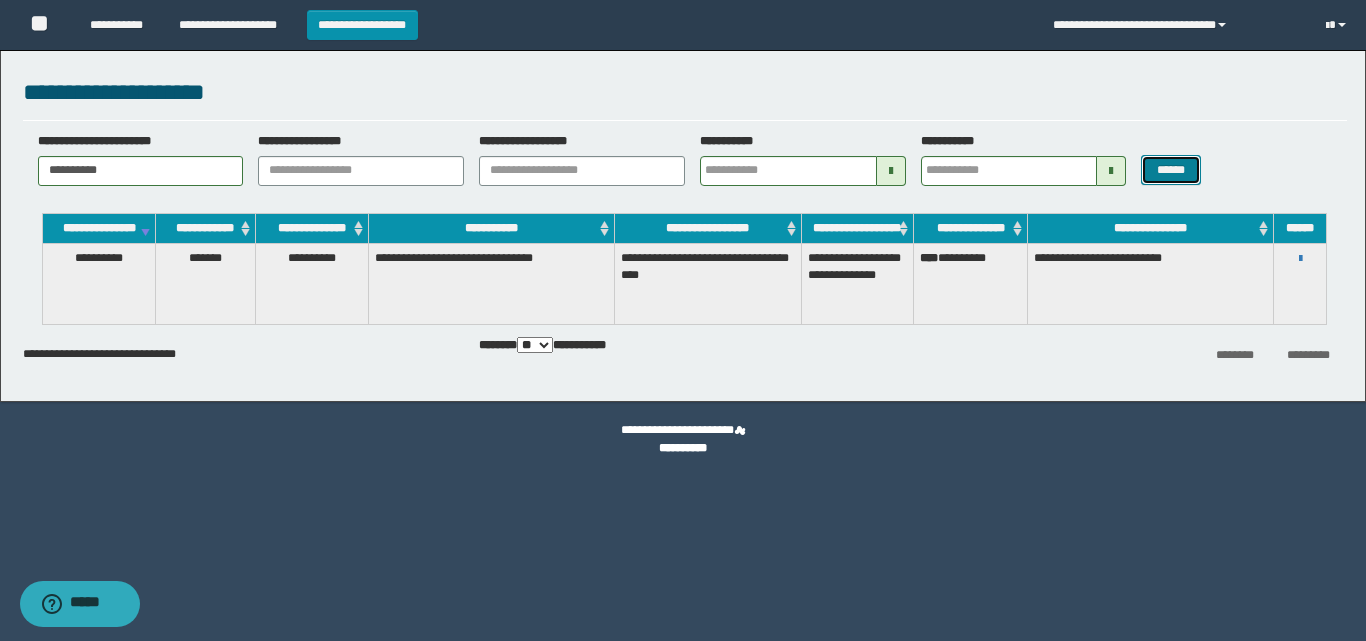 click on "******" at bounding box center (1170, 170) 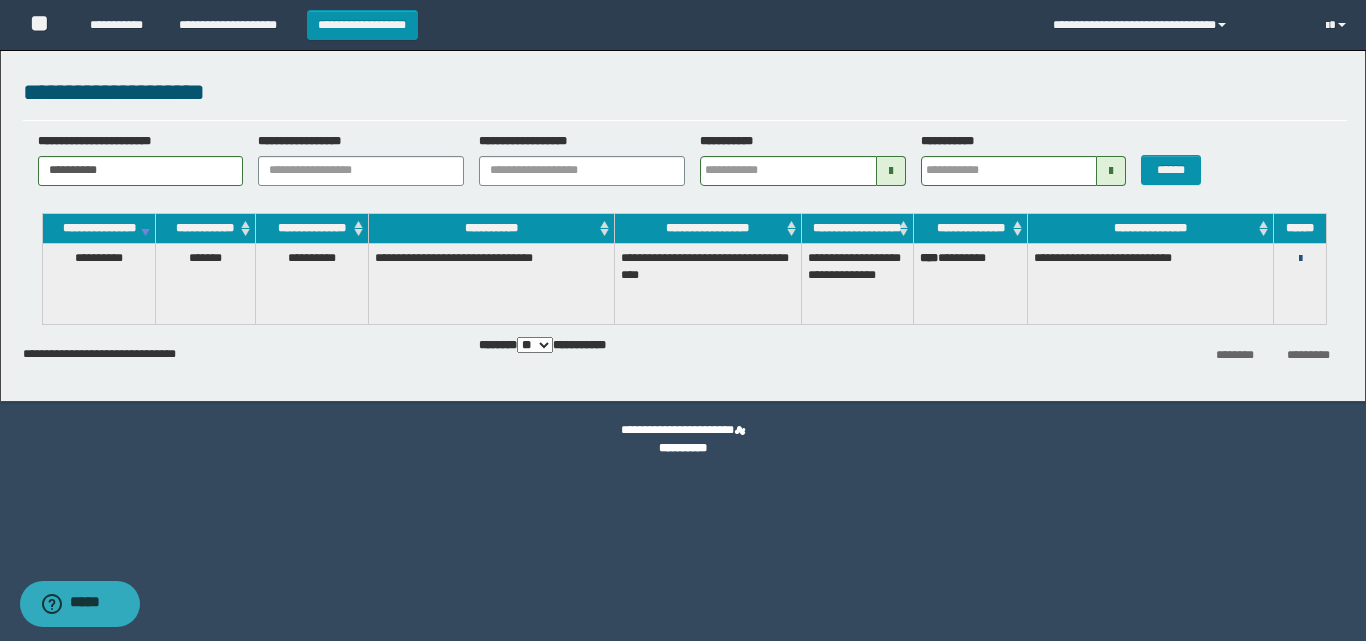 click at bounding box center (1300, 259) 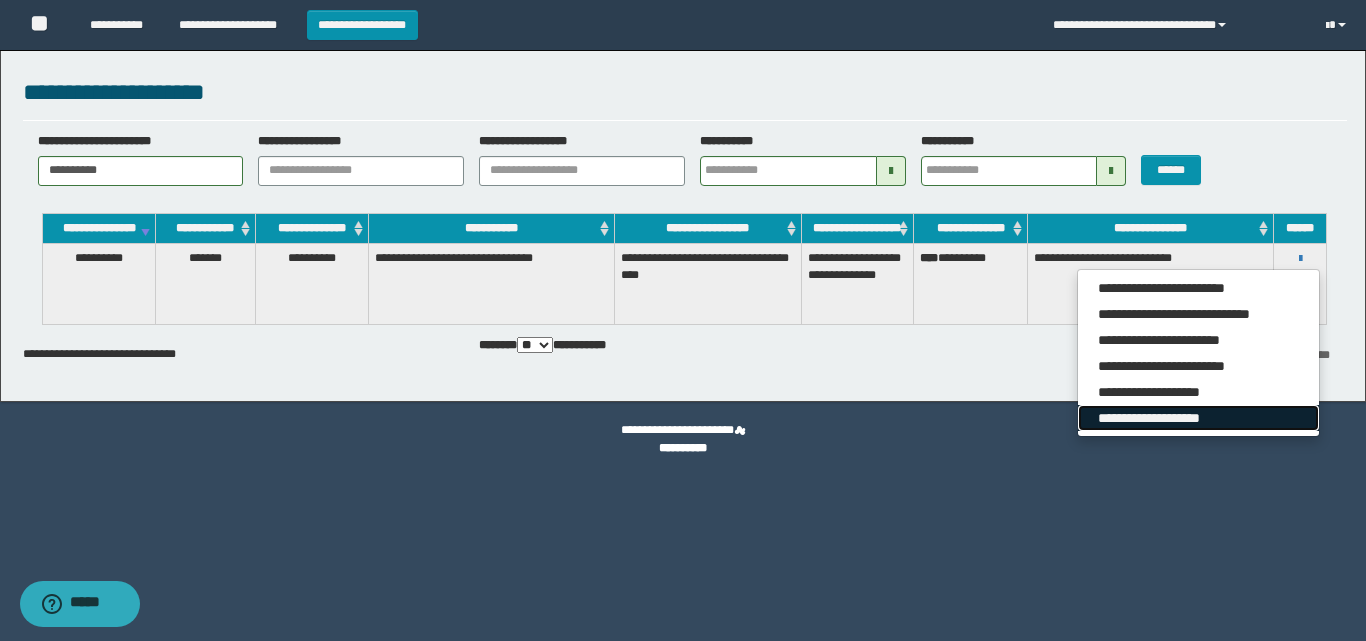 click on "**********" at bounding box center [1198, 418] 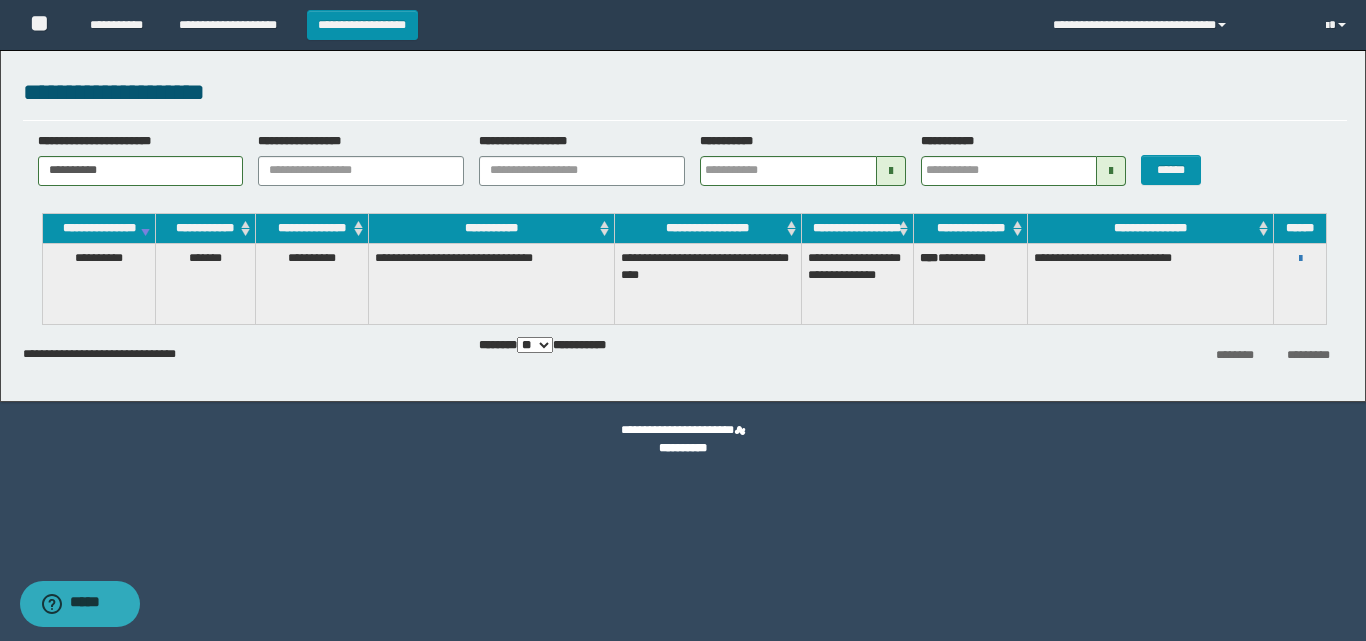 click on "**********" at bounding box center (1300, 258) 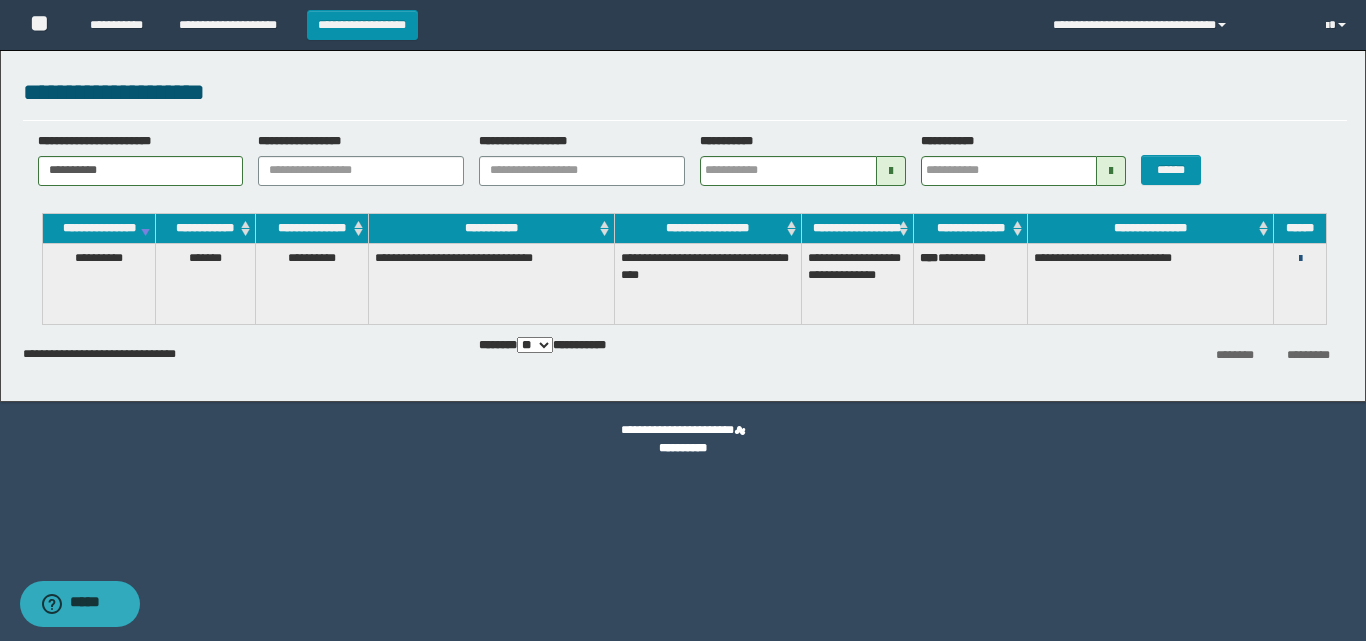 click at bounding box center (1300, 259) 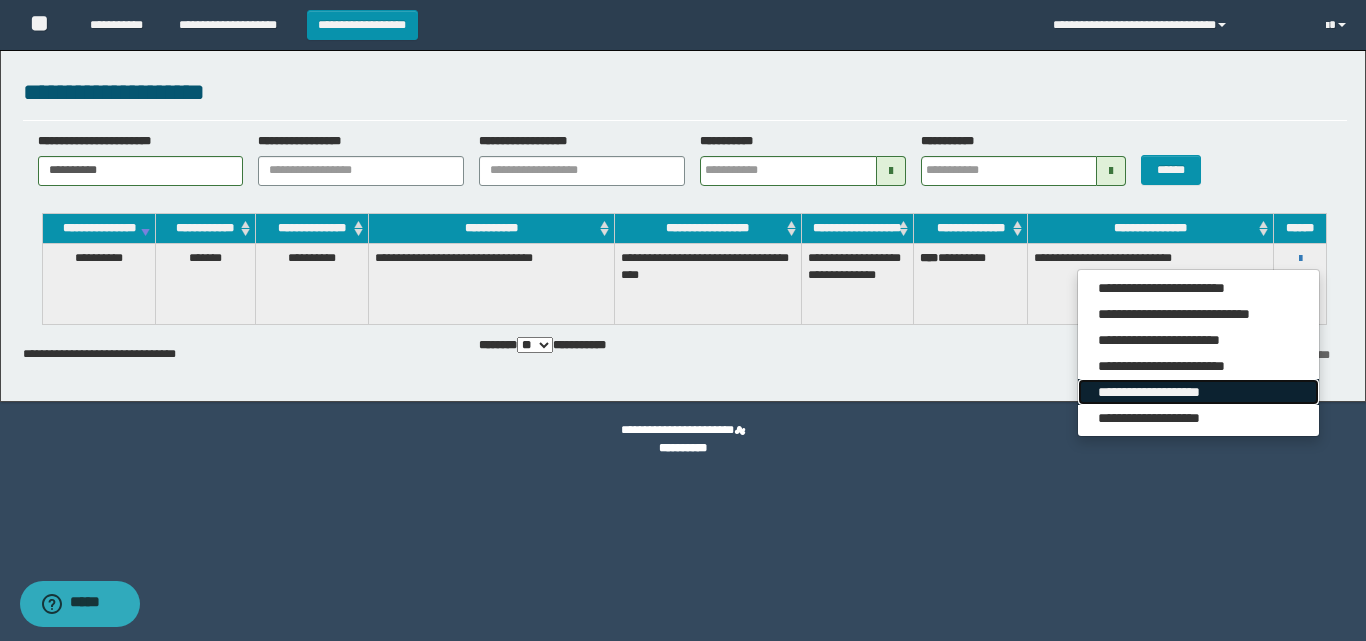 click on "**********" at bounding box center [1198, 392] 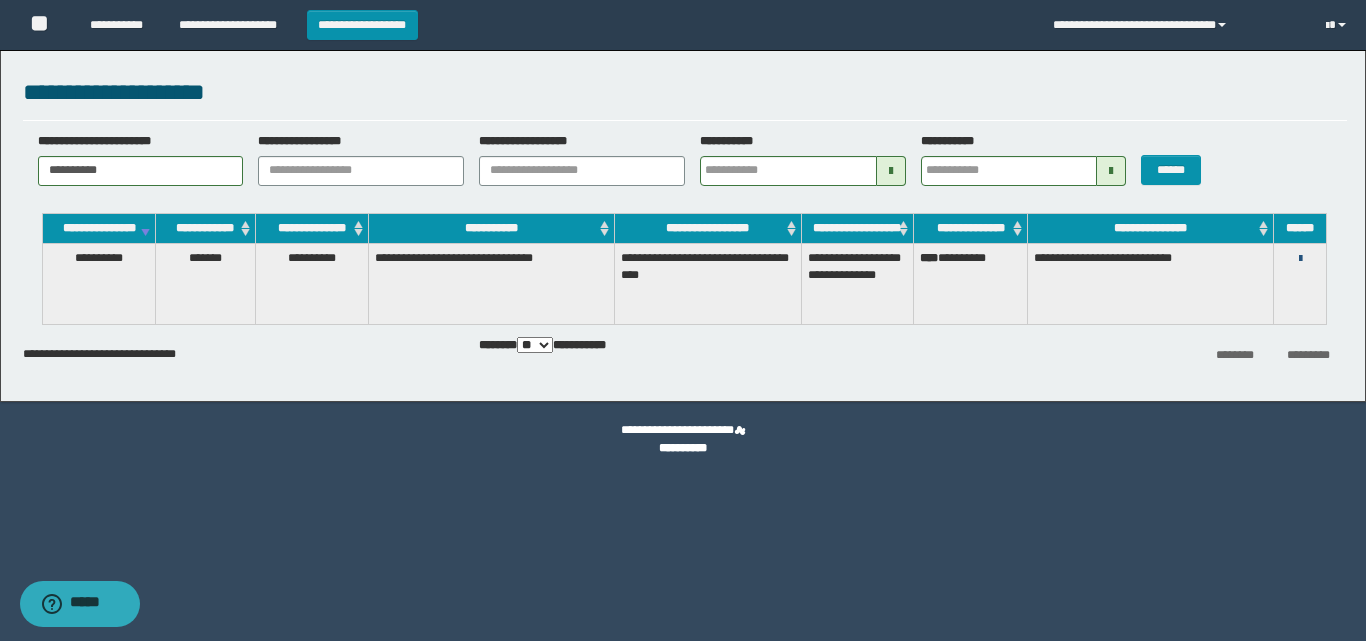 click at bounding box center (1300, 259) 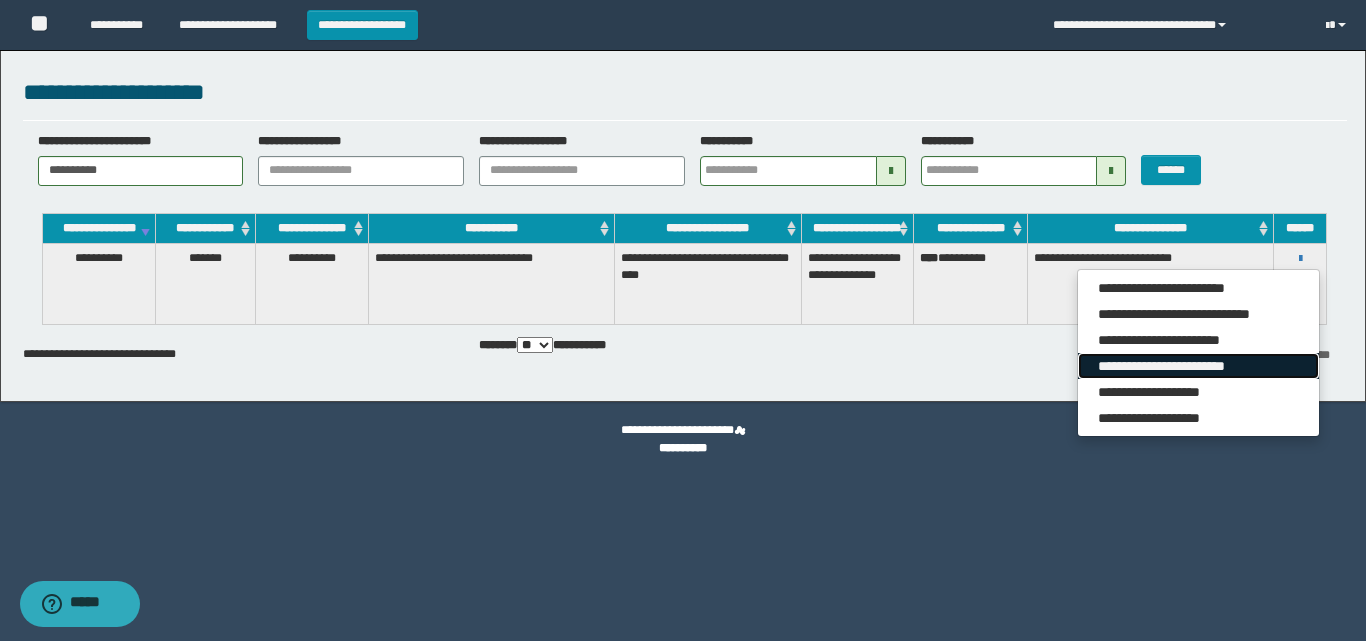 click on "**********" at bounding box center (1198, 366) 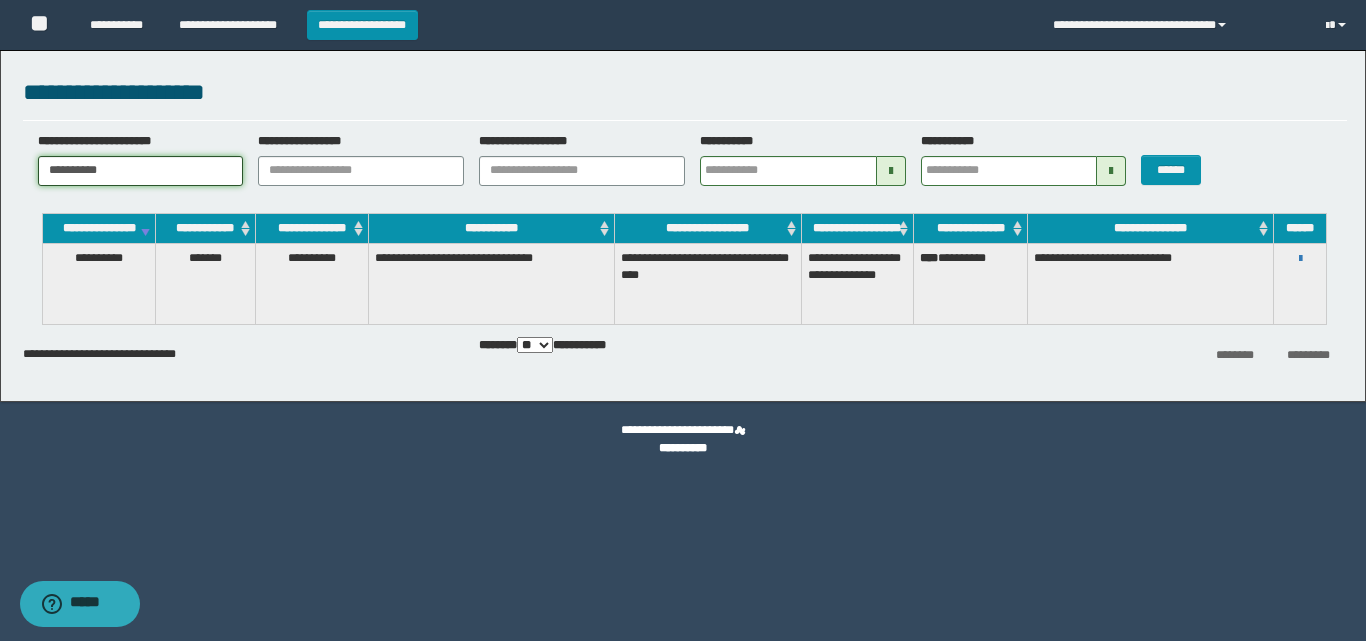 drag, startPoint x: 166, startPoint y: 171, endPoint x: 0, endPoint y: 171, distance: 166 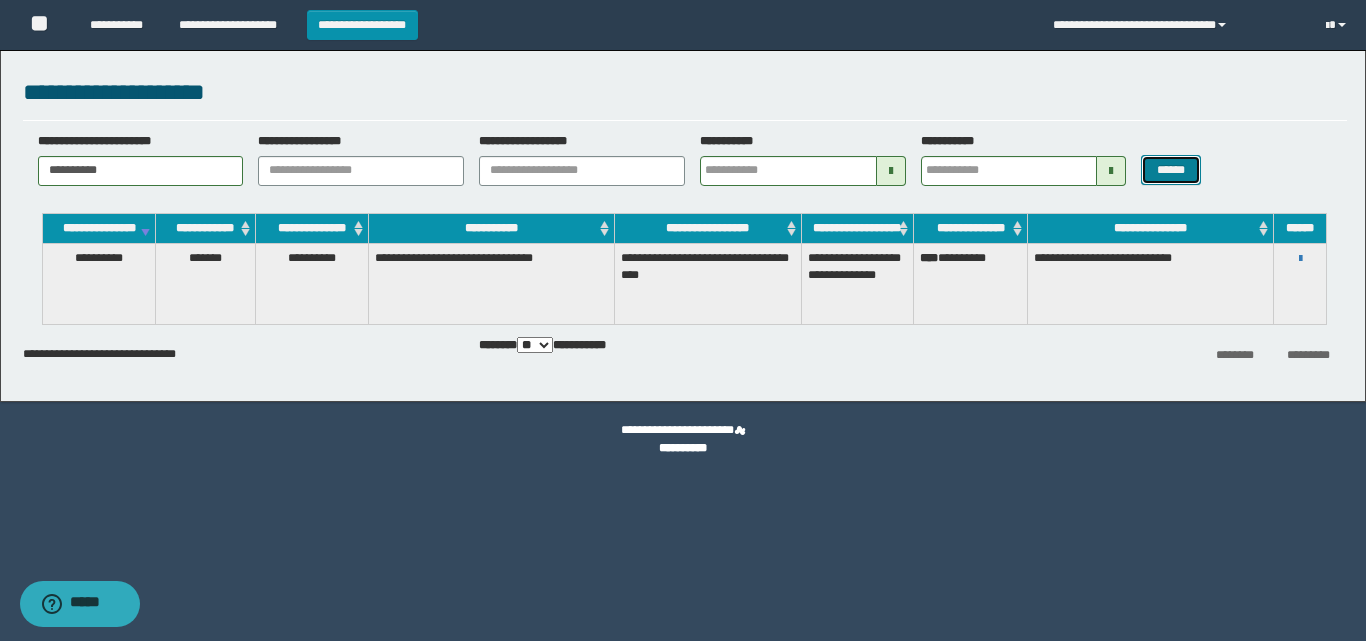 click on "******" at bounding box center [1170, 170] 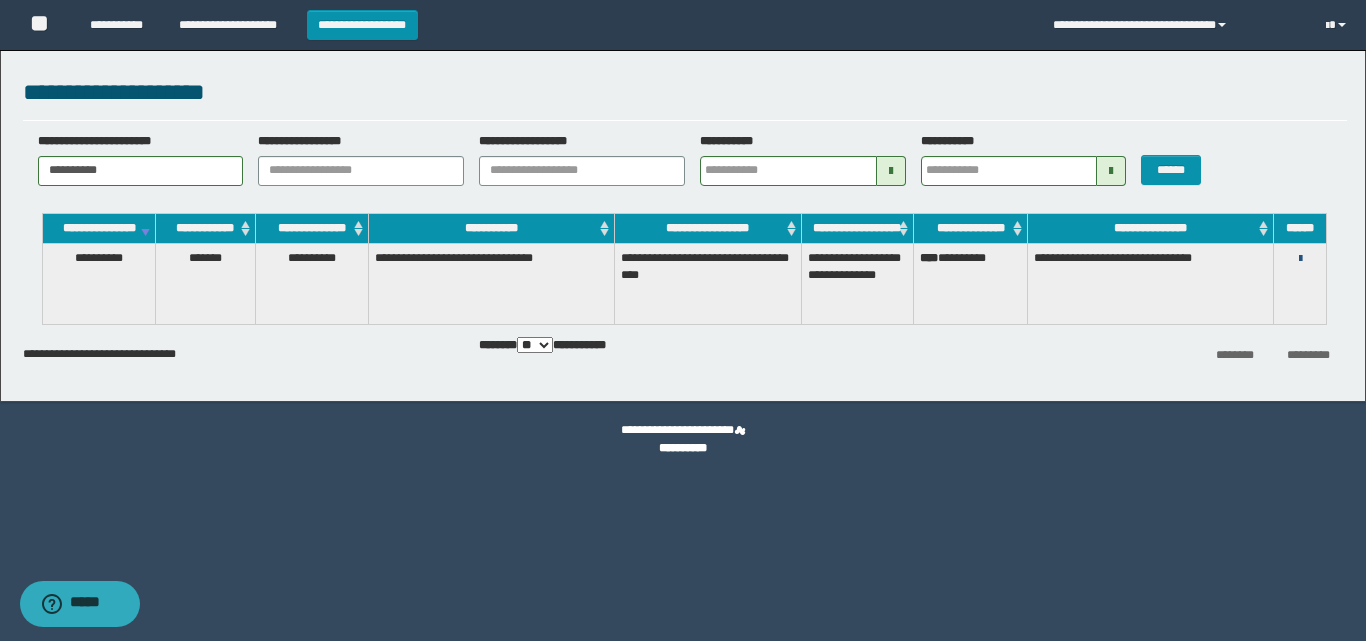 click at bounding box center [1300, 259] 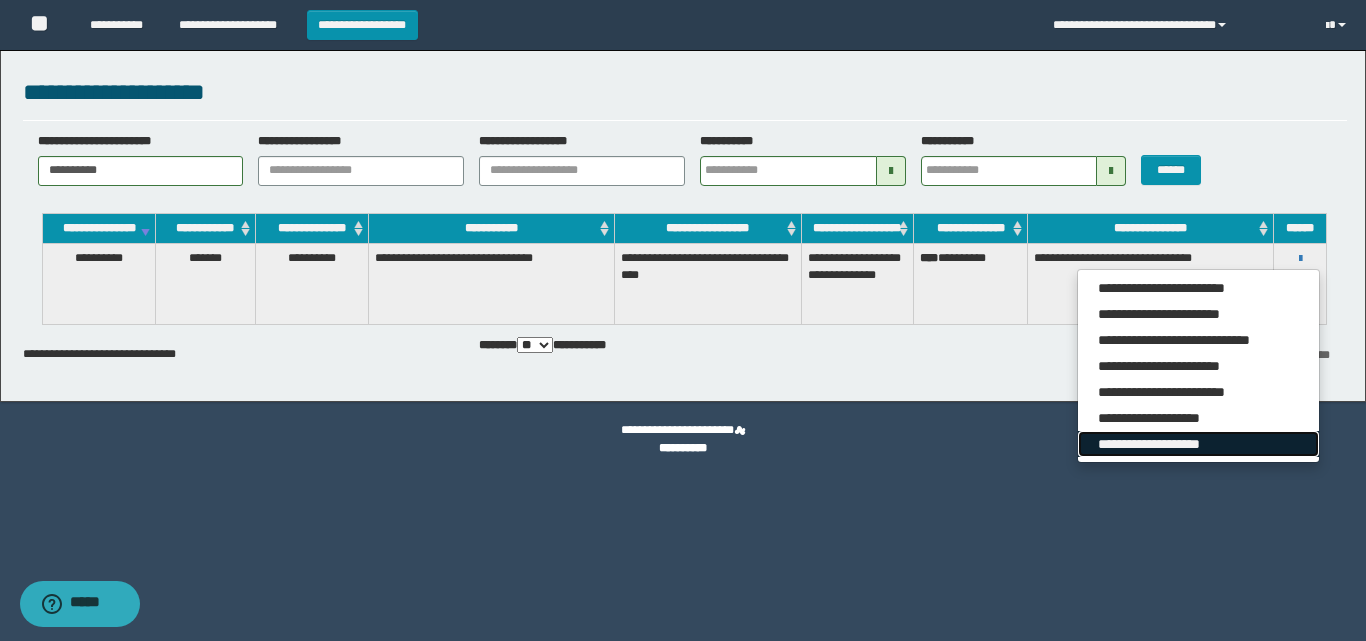 click on "**********" at bounding box center [1198, 444] 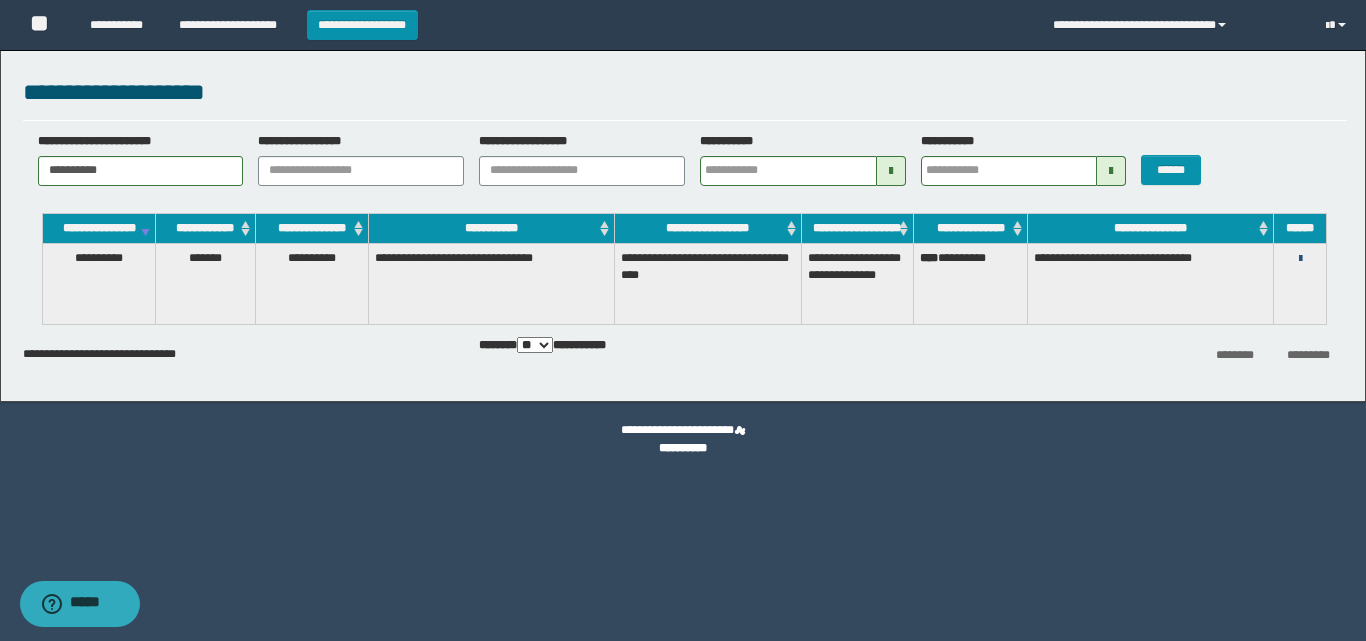 click at bounding box center [1300, 259] 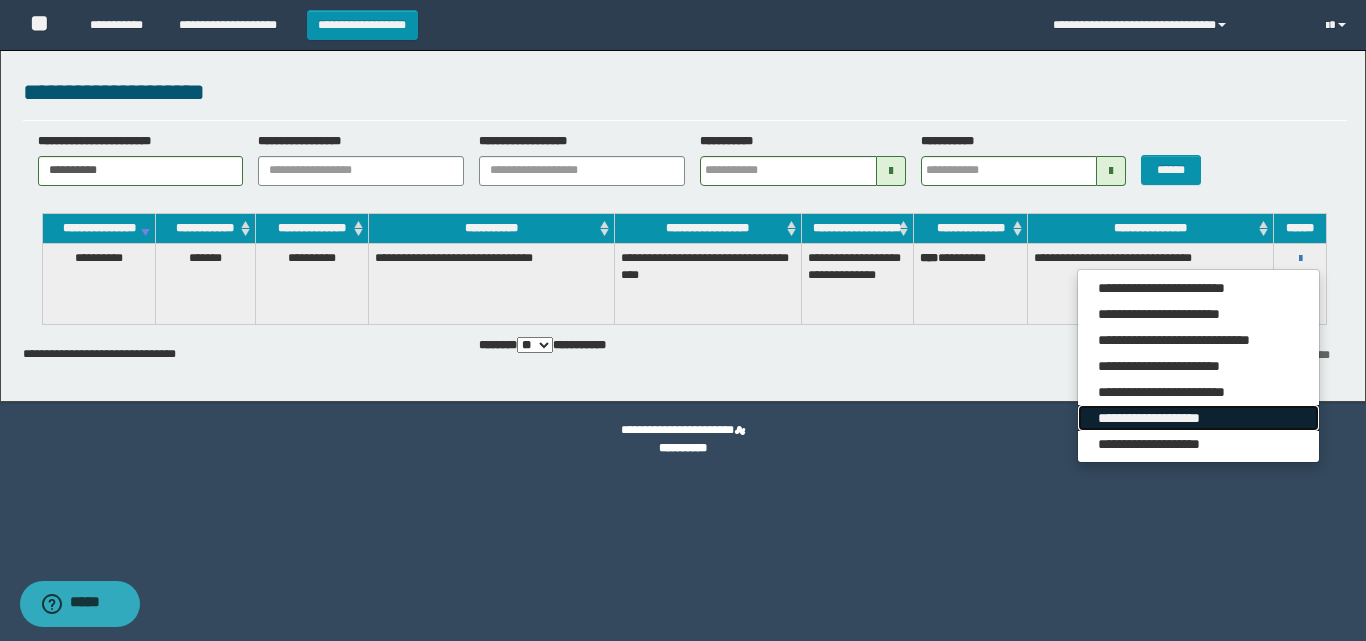 click on "**********" at bounding box center (1198, 418) 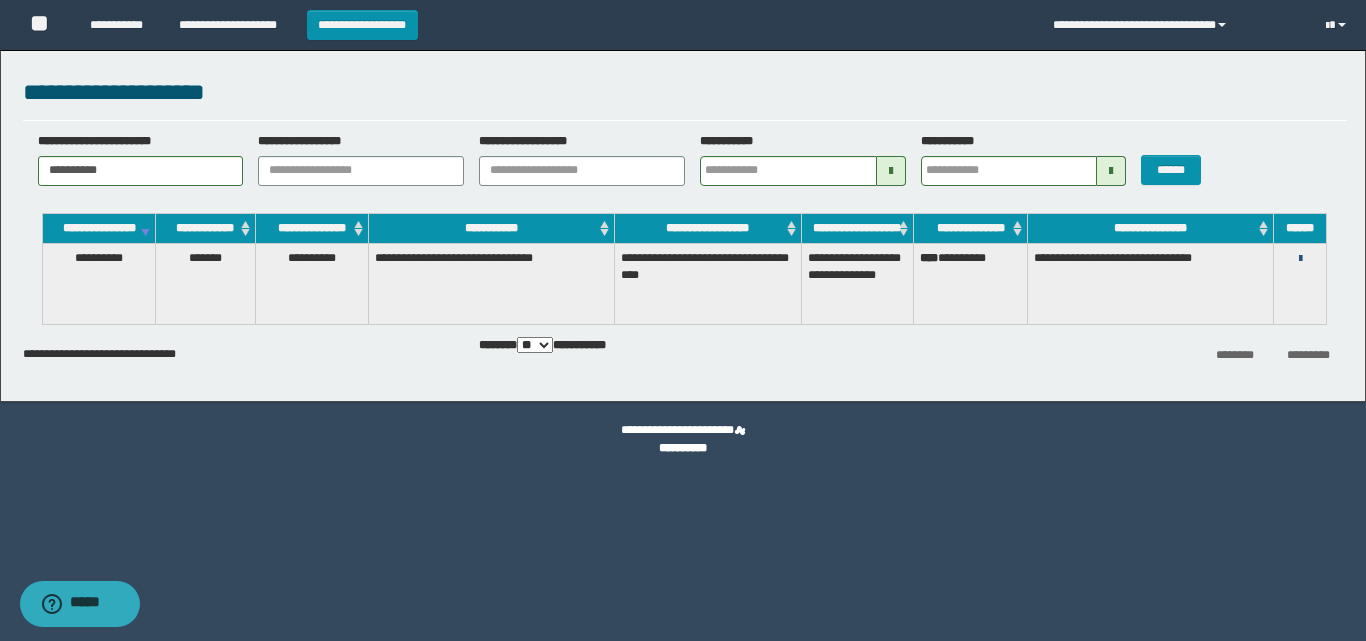 click at bounding box center [1300, 259] 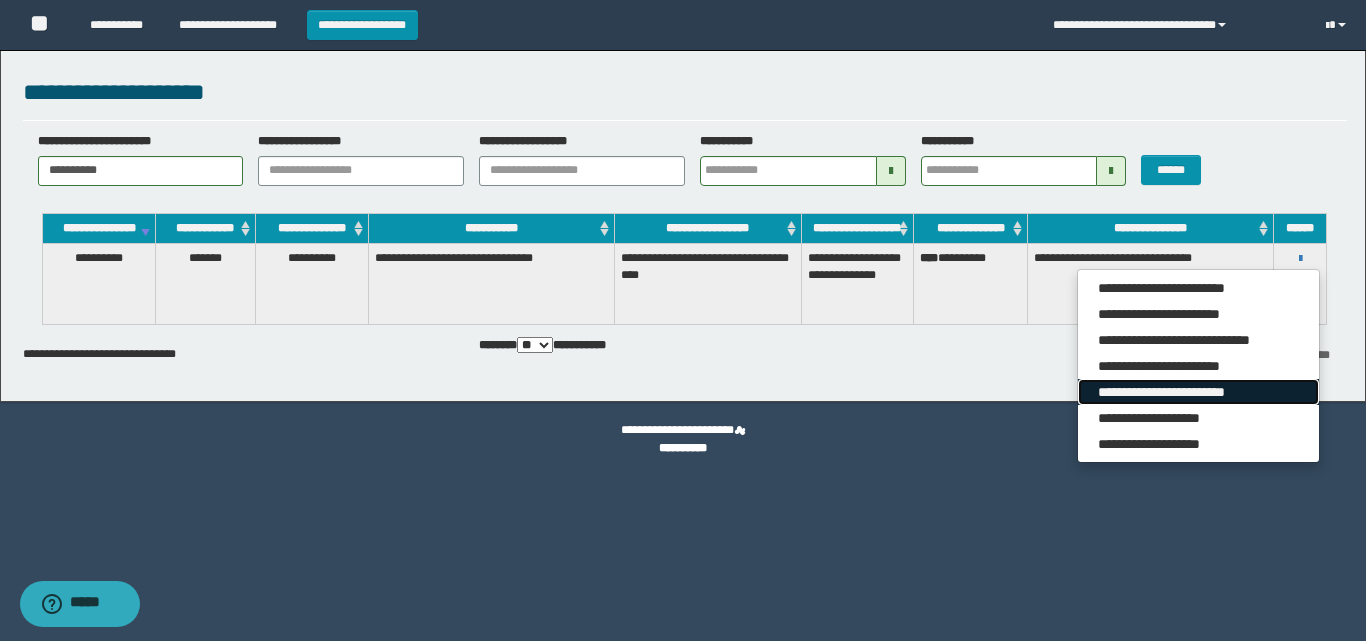 click on "**********" at bounding box center (1198, 392) 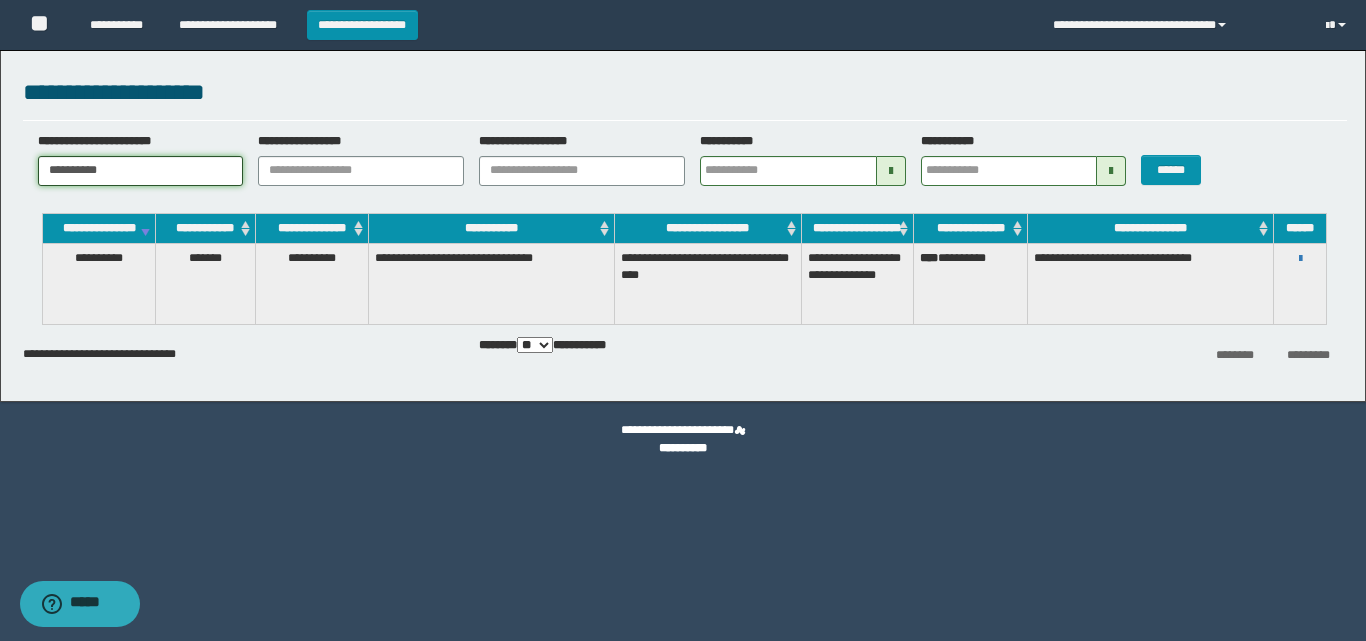 drag, startPoint x: 152, startPoint y: 172, endPoint x: 11, endPoint y: 137, distance: 145.27904 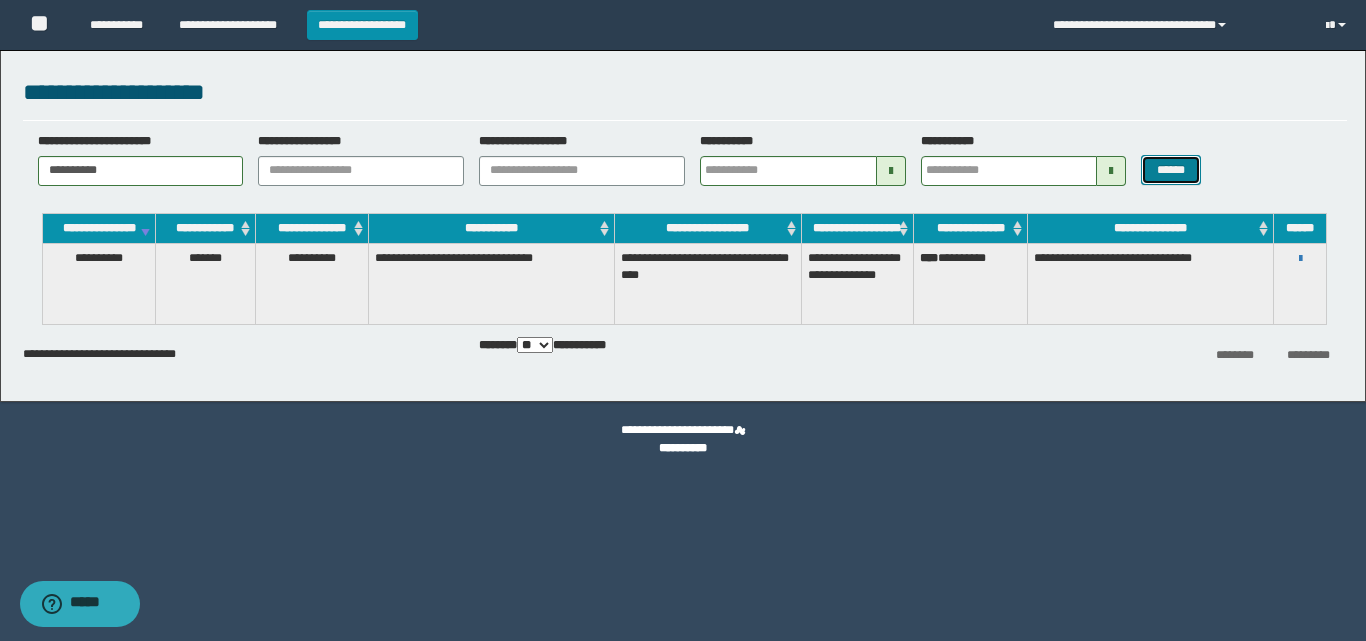 click on "******" at bounding box center (1170, 170) 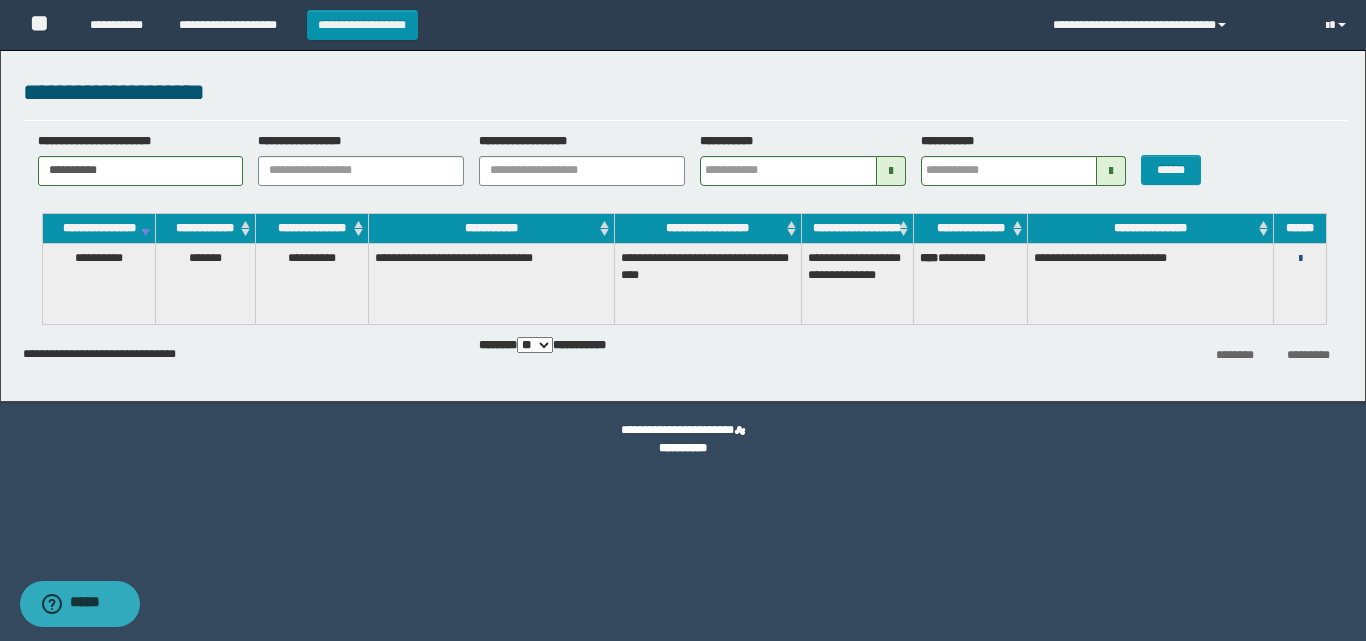click at bounding box center [1300, 259] 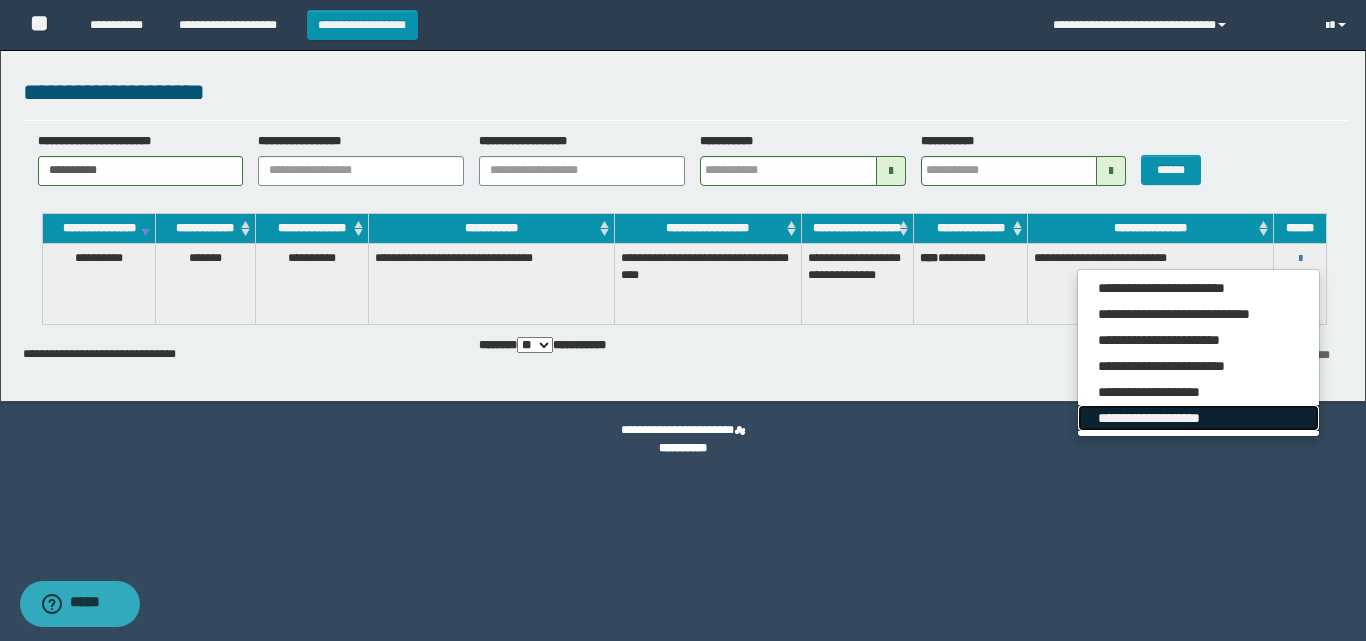 click on "**********" at bounding box center [1198, 418] 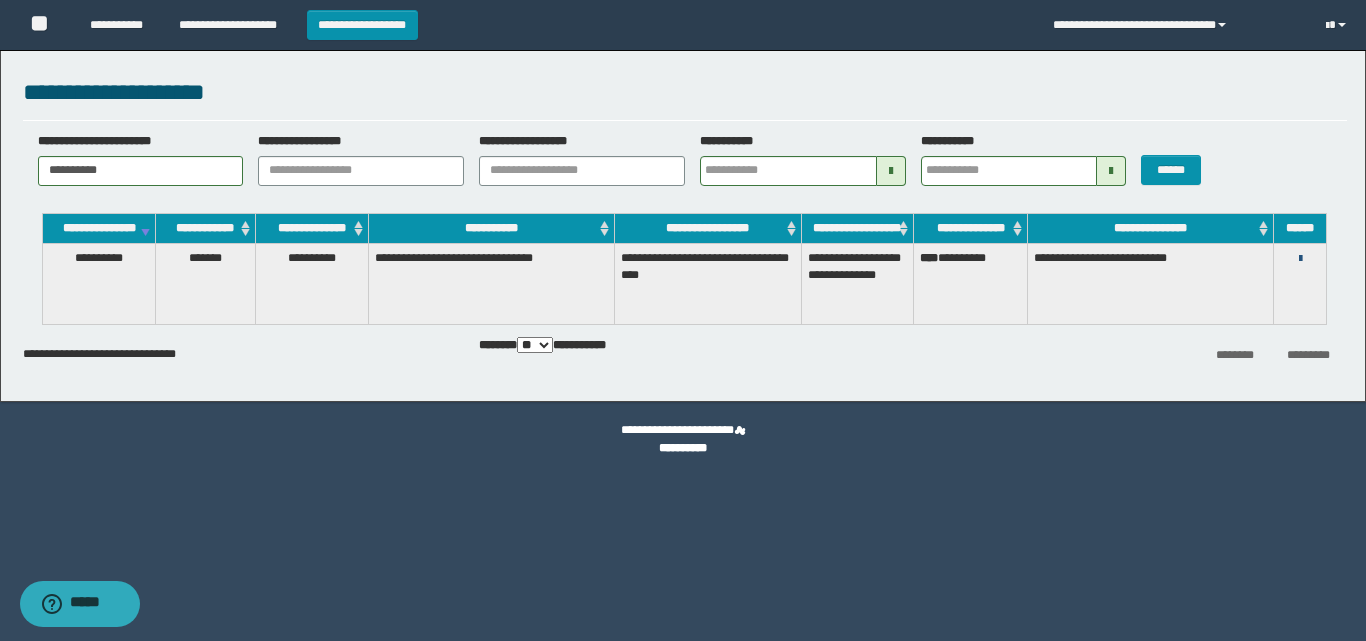 click at bounding box center [1300, 259] 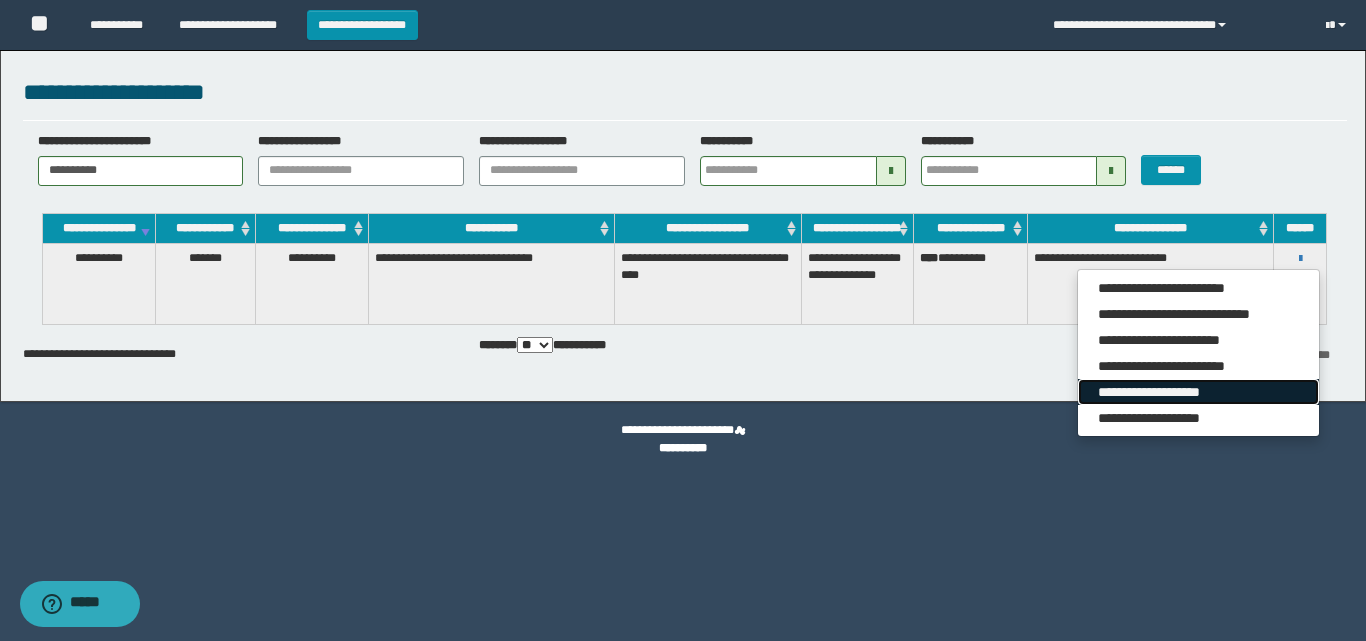 click on "**********" at bounding box center (1198, 392) 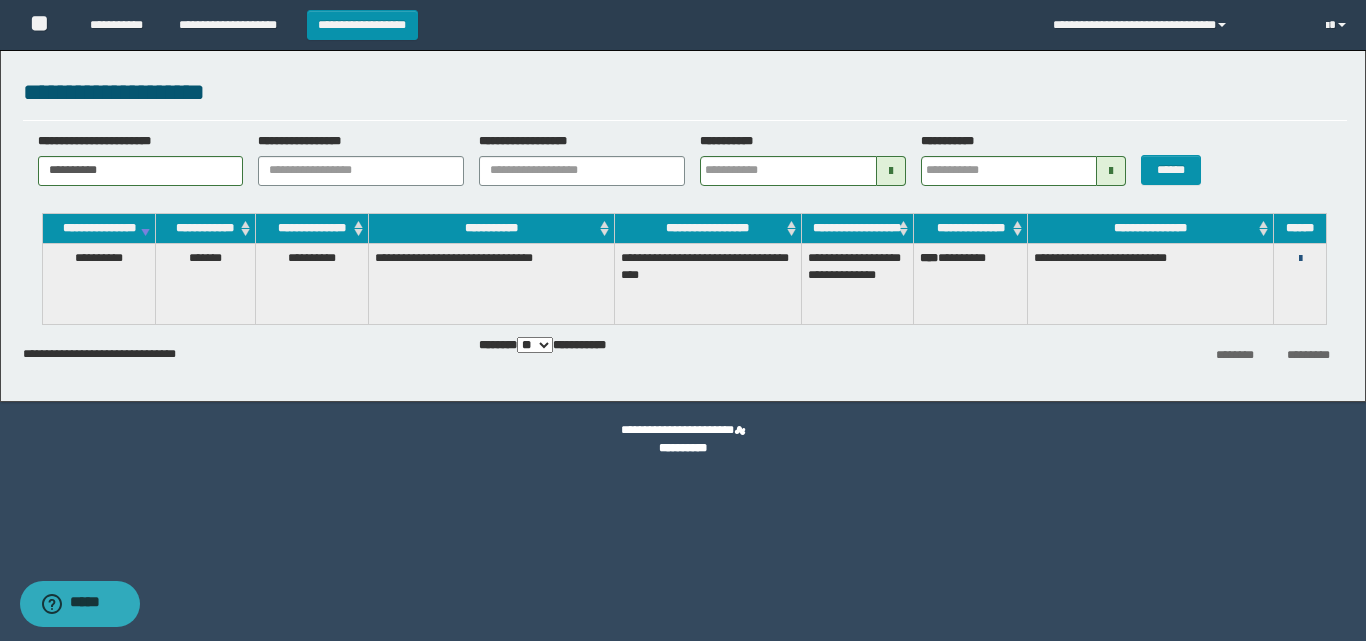click at bounding box center (1300, 259) 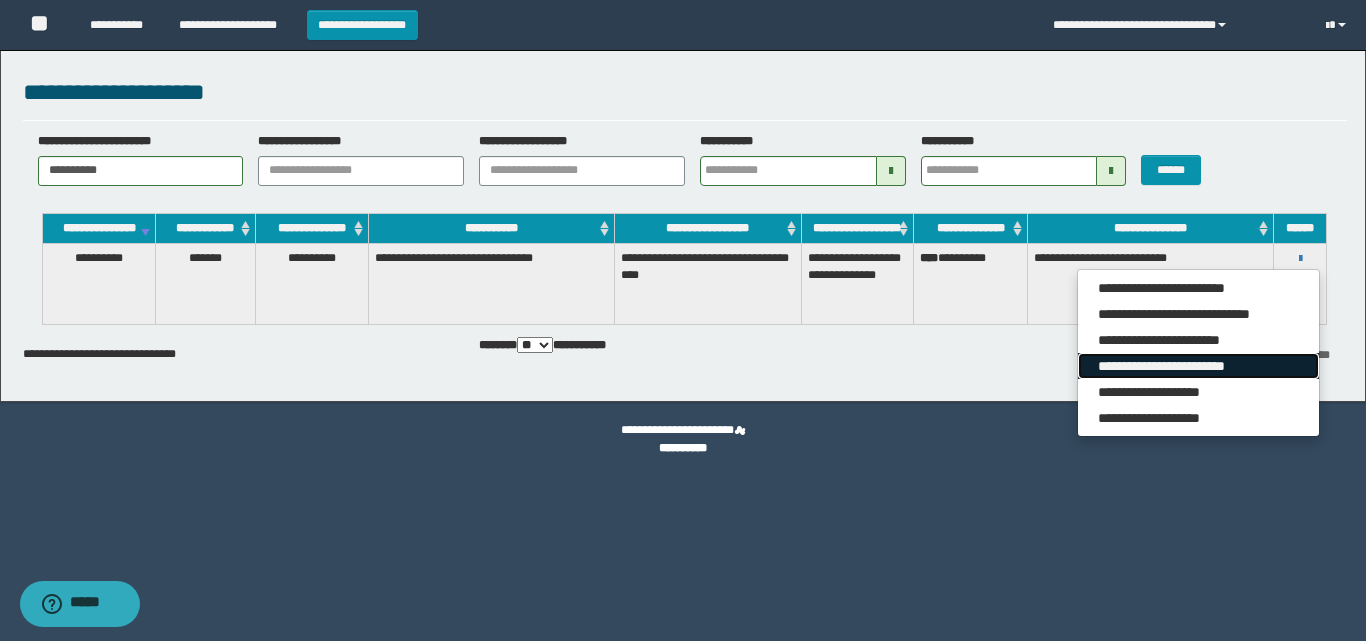 click on "**********" at bounding box center [1198, 366] 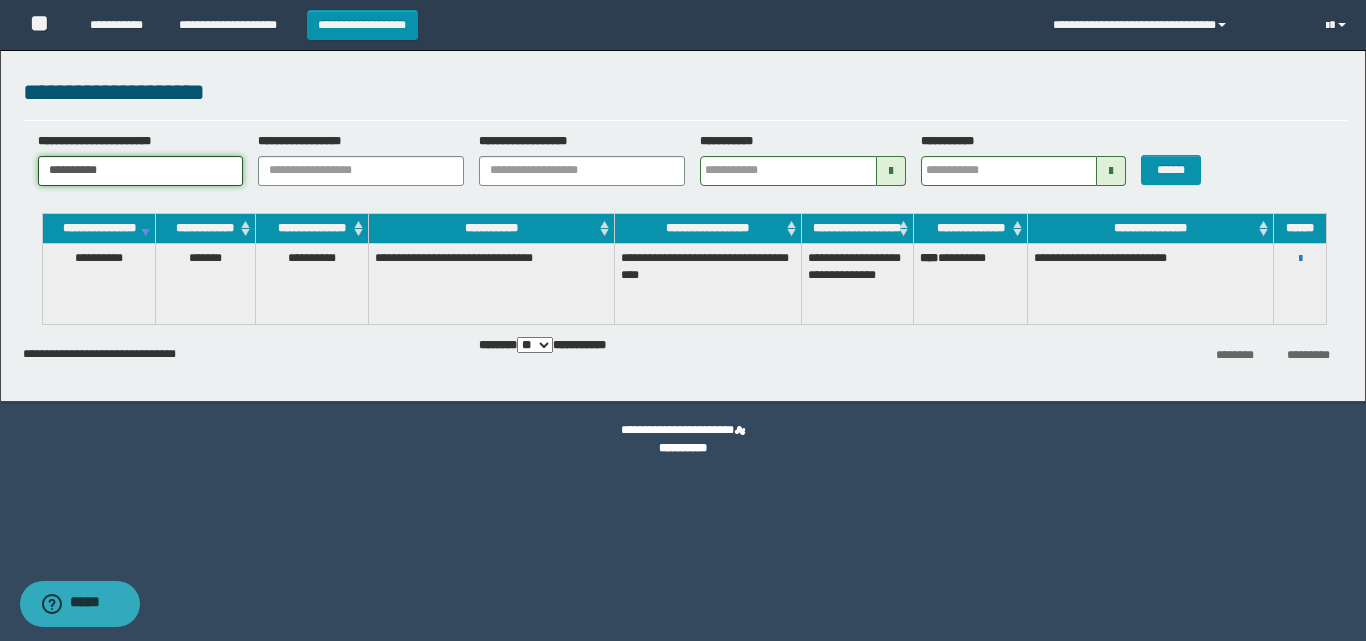 drag, startPoint x: 122, startPoint y: 162, endPoint x: 0, endPoint y: 158, distance: 122.06556 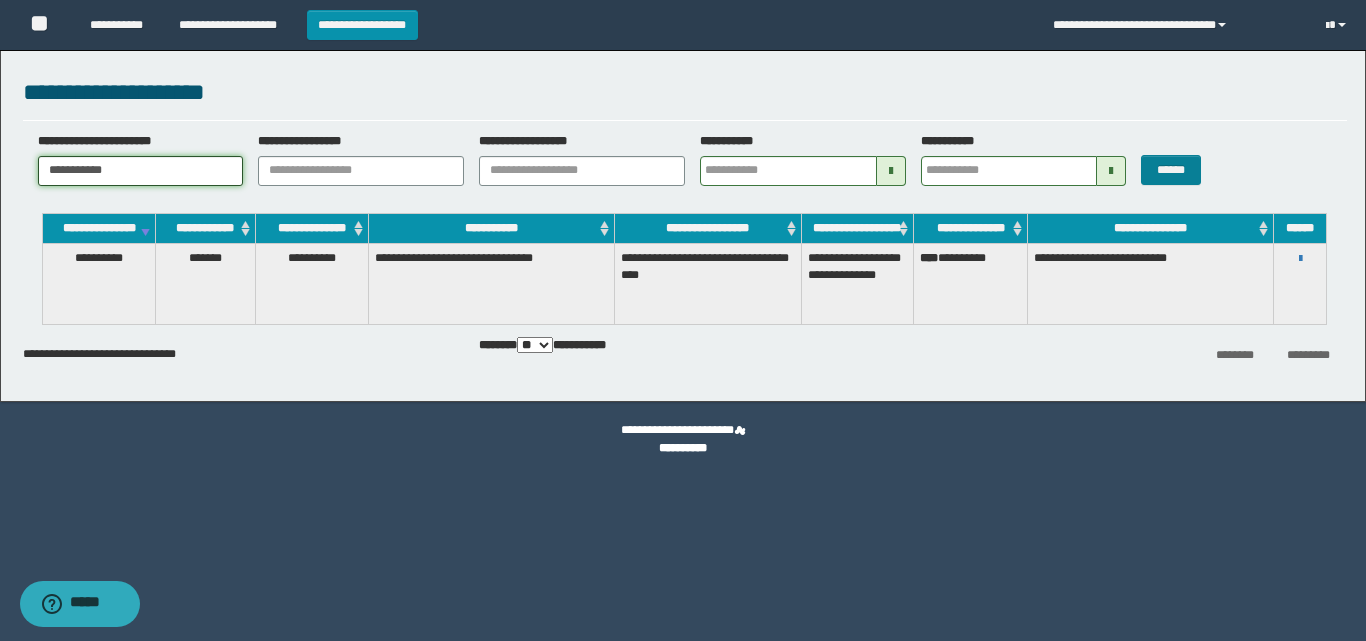 type on "**********" 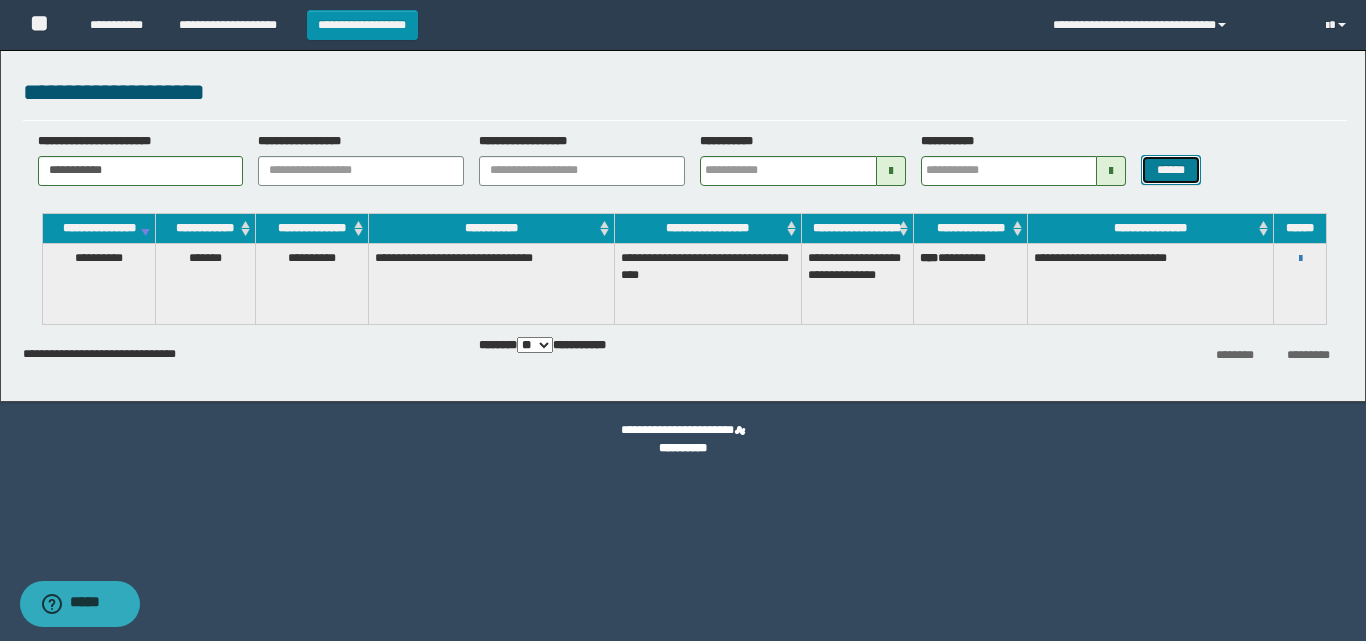 click on "******" at bounding box center [1170, 170] 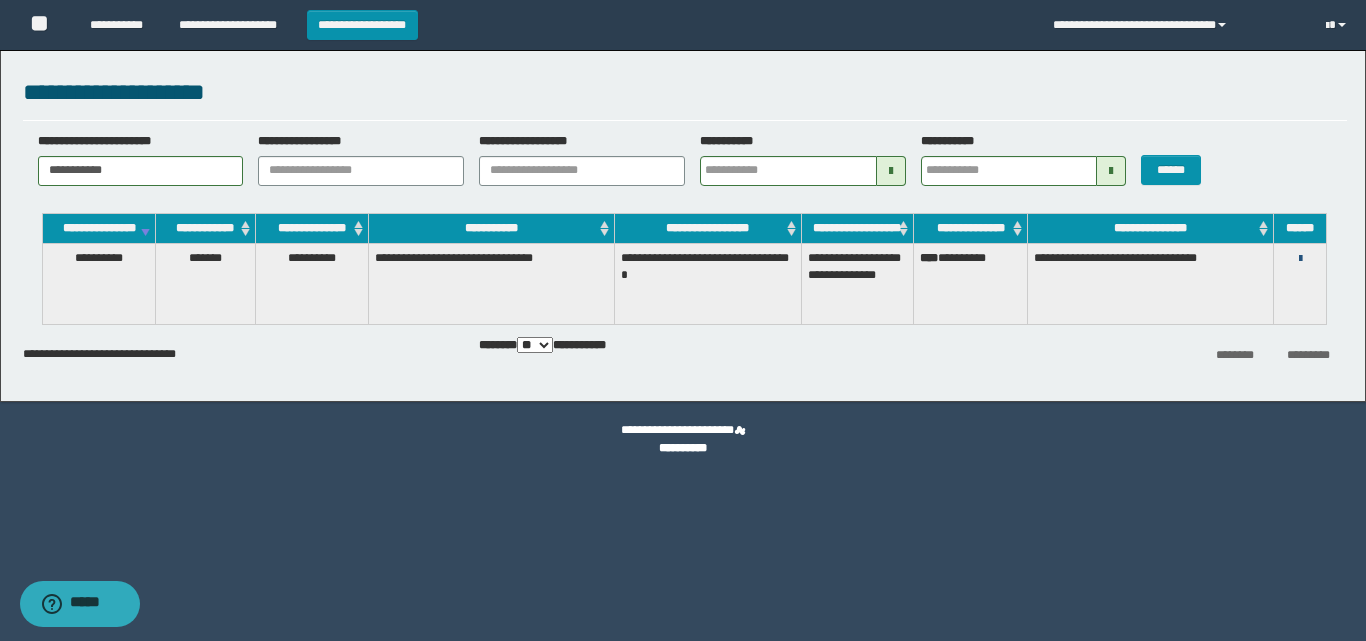 click at bounding box center [1300, 259] 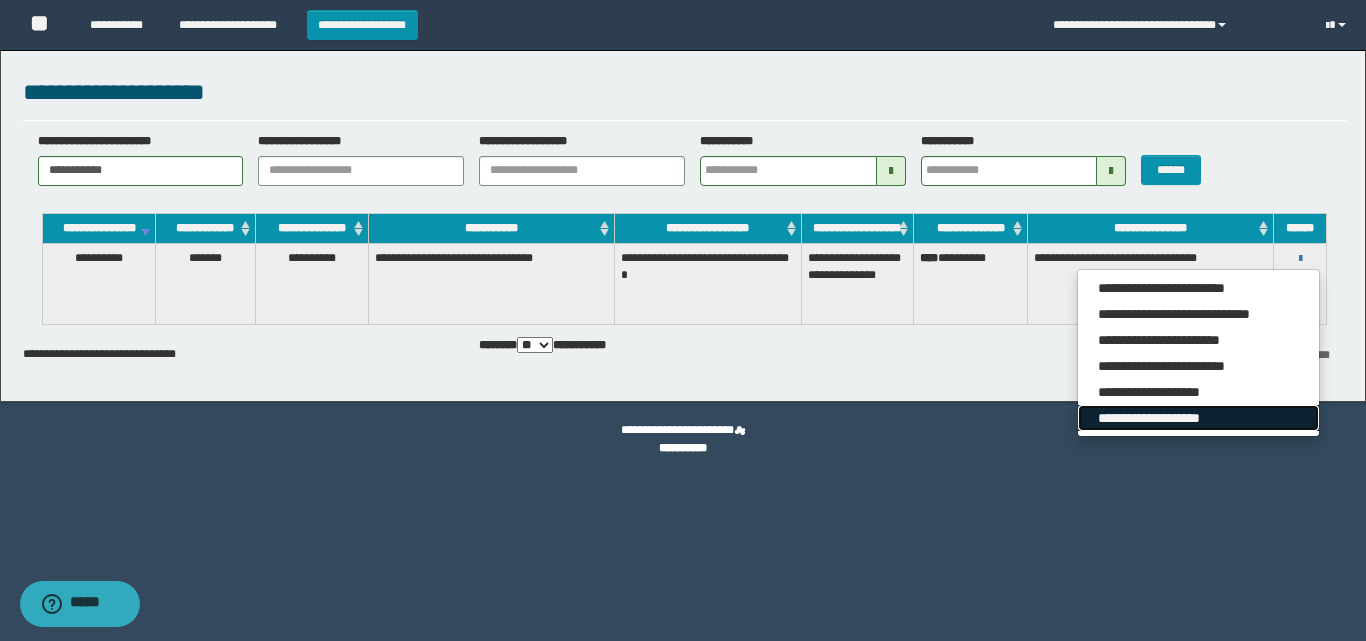 click on "**********" at bounding box center [1198, 418] 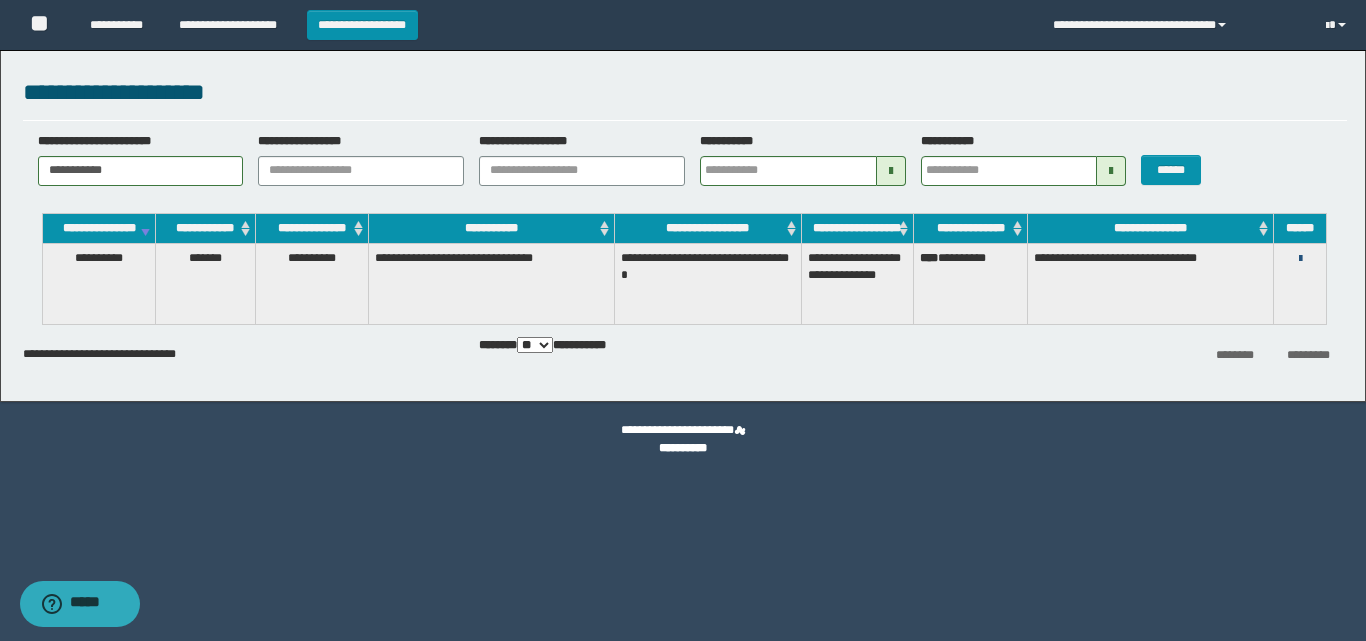 click at bounding box center (1300, 259) 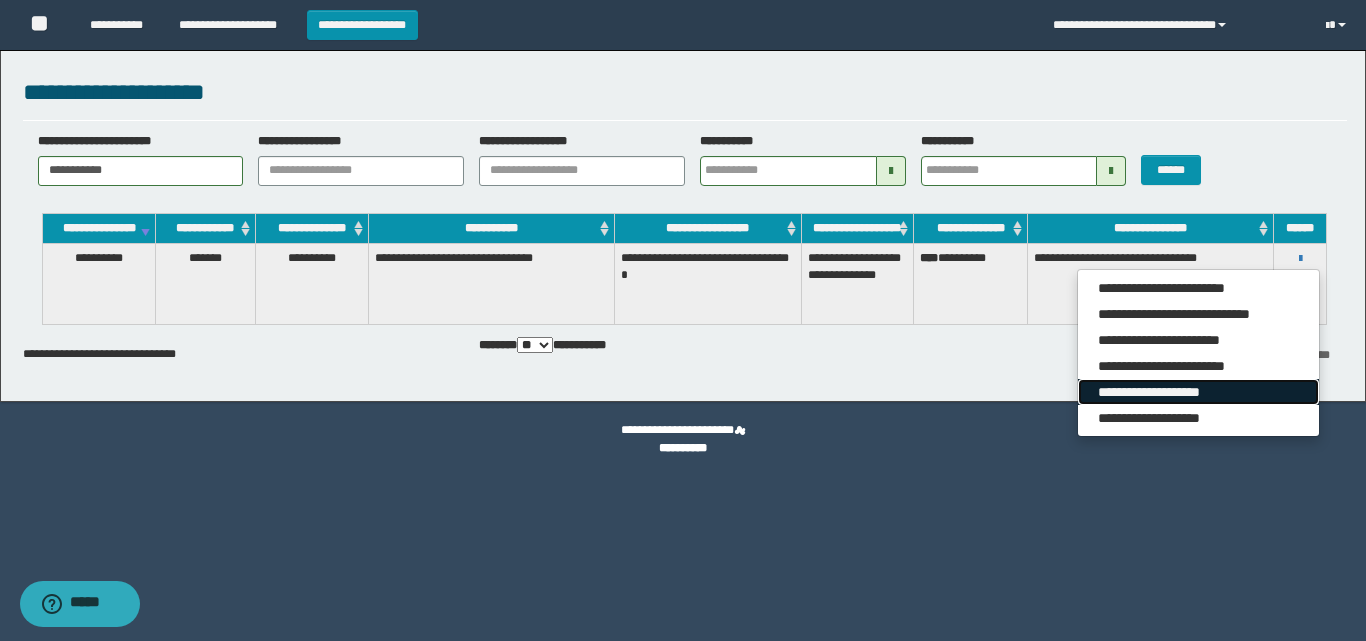 click on "**********" at bounding box center (1198, 392) 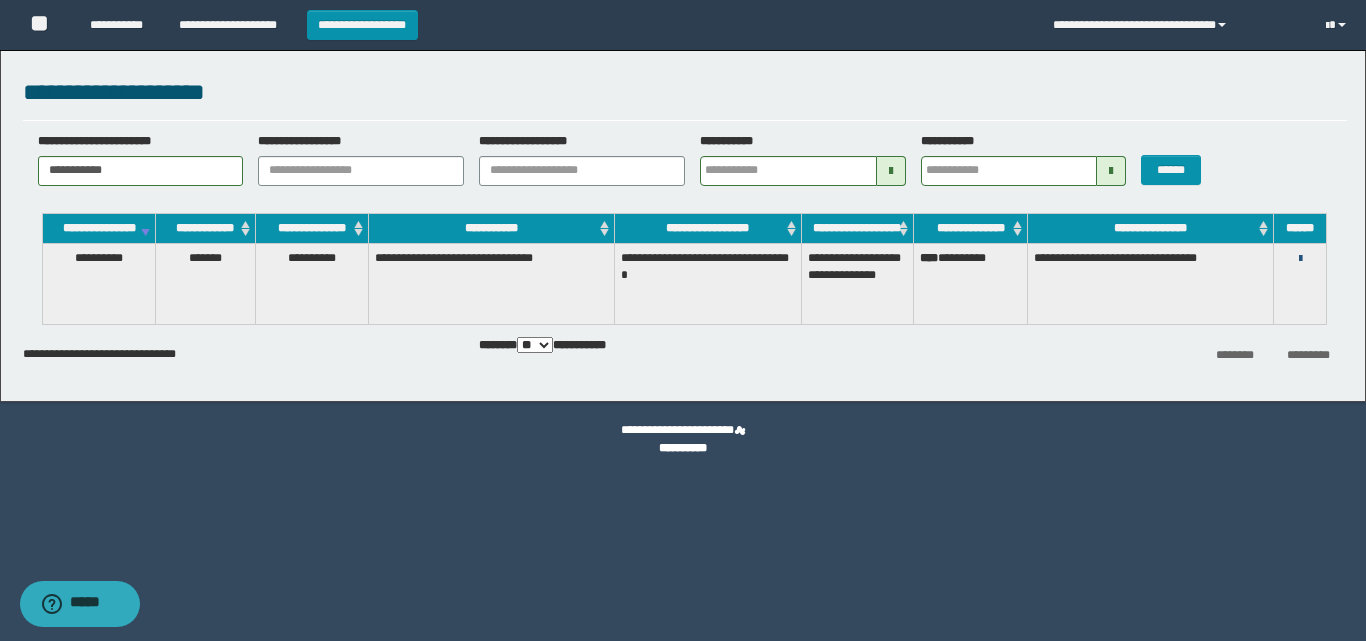 click at bounding box center [1300, 259] 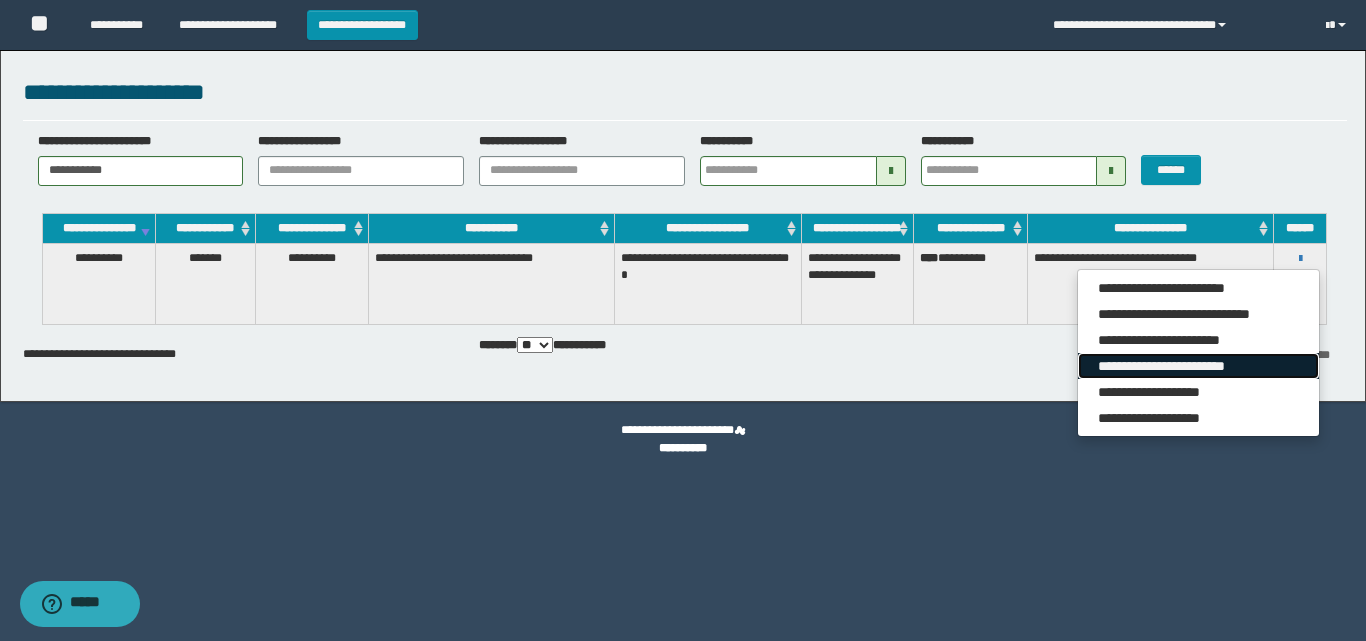 click on "**********" at bounding box center [1198, 366] 